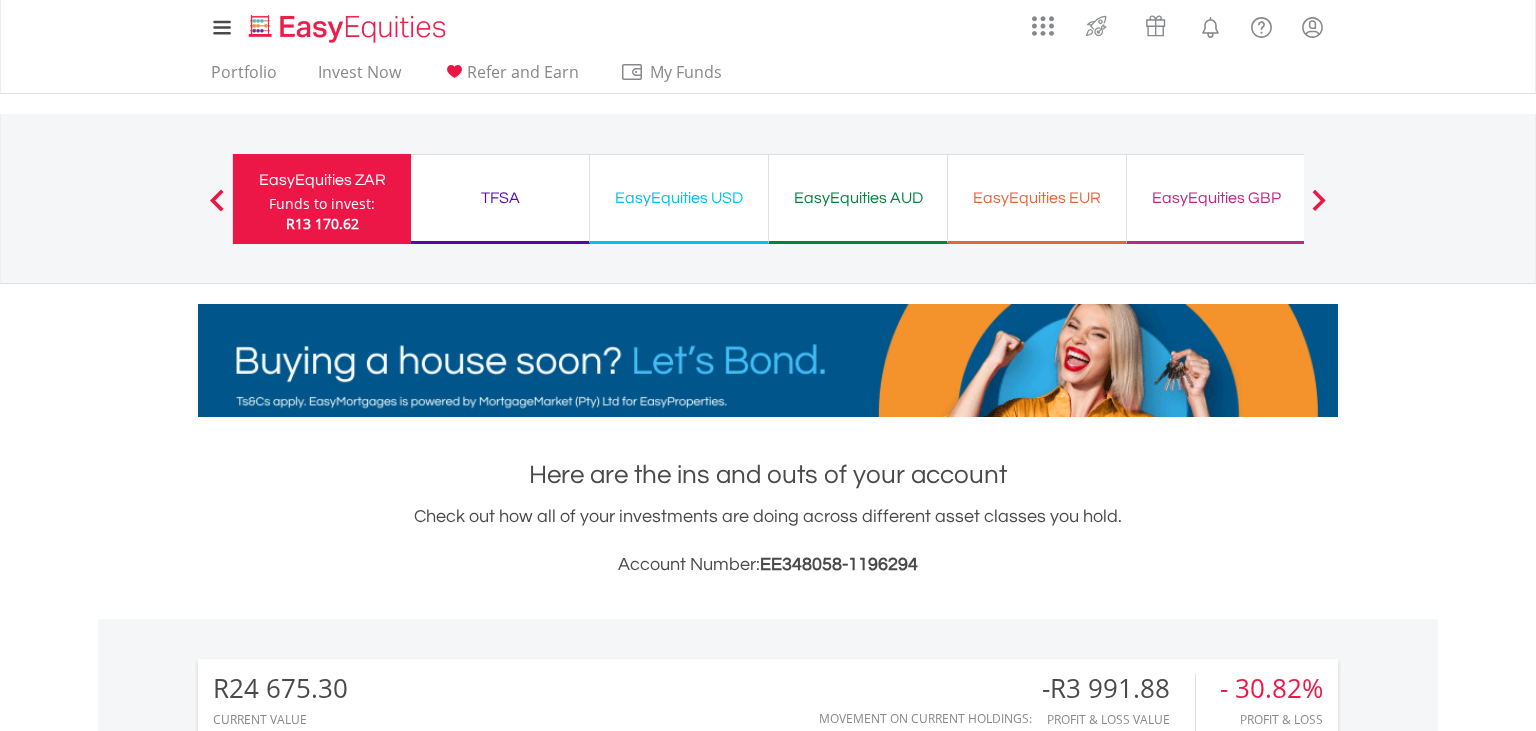 scroll, scrollTop: 2596, scrollLeft: 0, axis: vertical 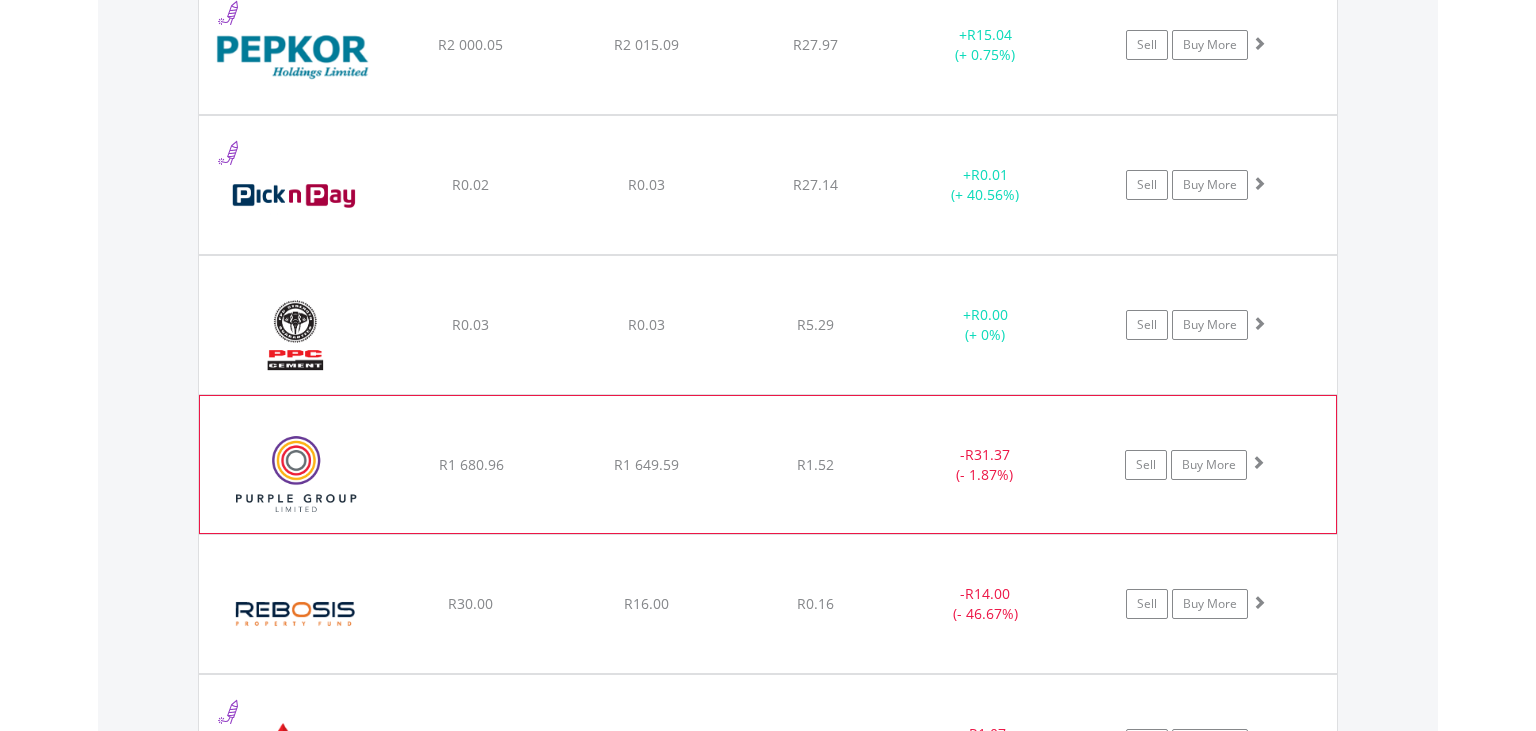click on "﻿
Purple Group Limited
R1 680.96
R1 649.59
R1.52
-  R31.37 (- 1.87%)
Sell
Buy More" at bounding box center (768, -4108) 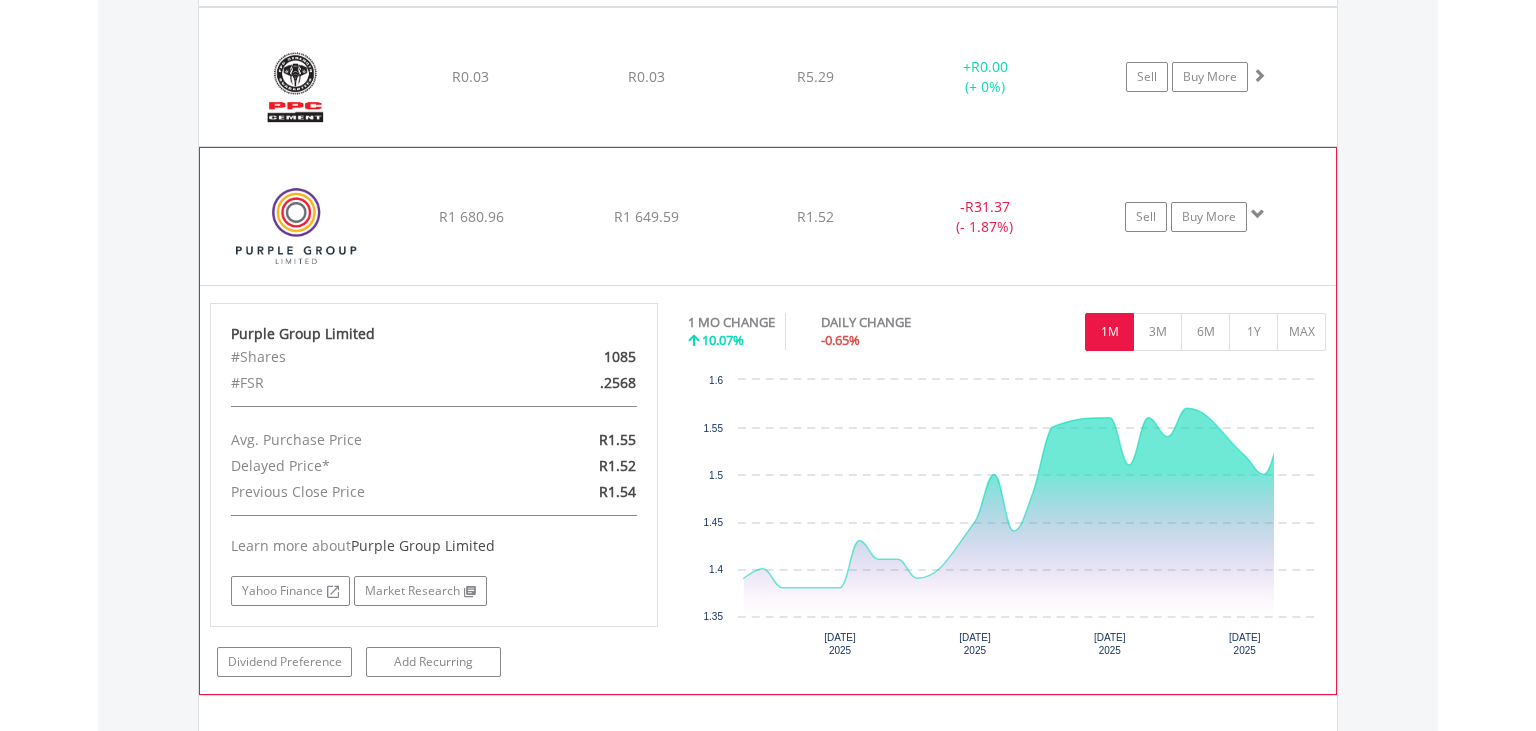 scroll, scrollTop: 6088, scrollLeft: 0, axis: vertical 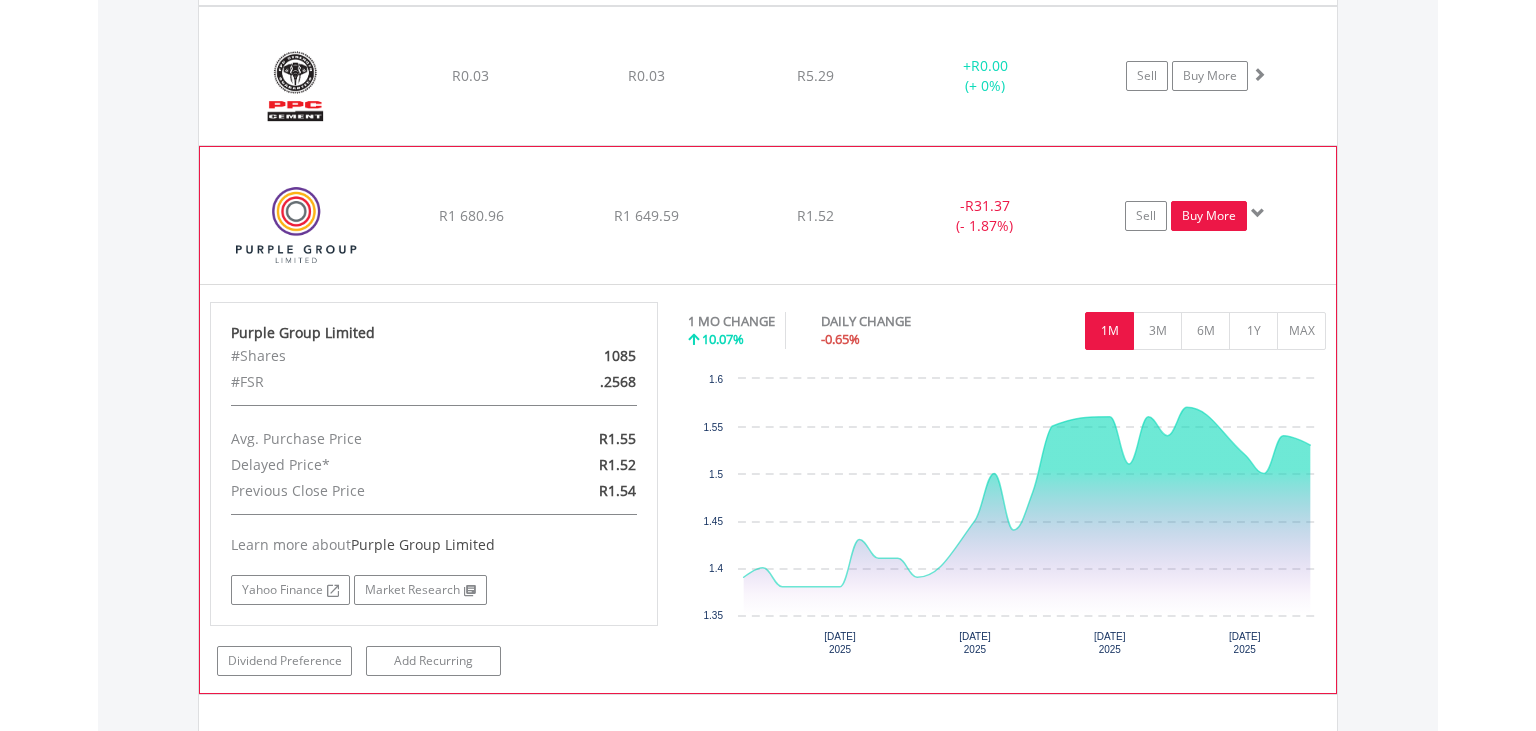 click on "Buy More" at bounding box center (1209, 216) 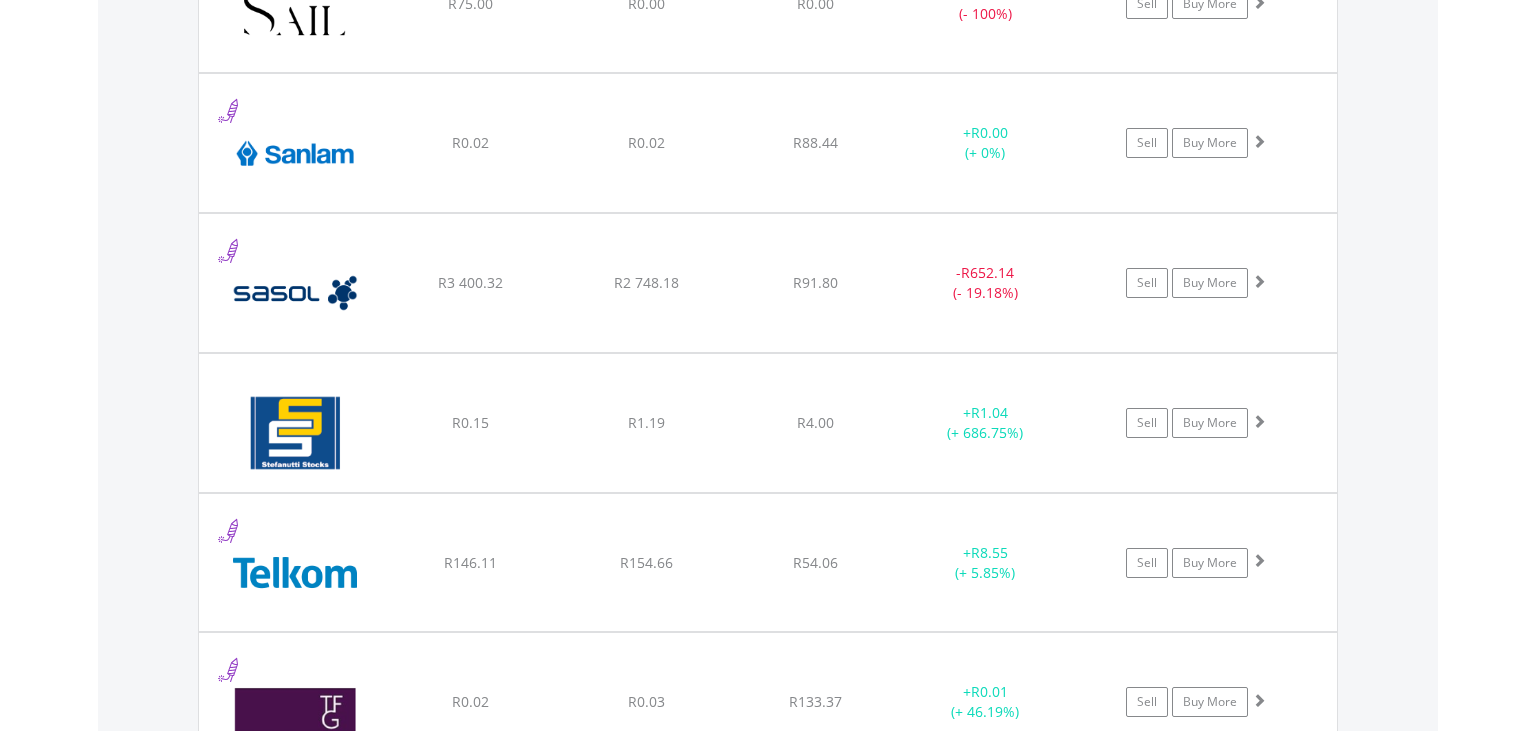 scroll, scrollTop: 7281, scrollLeft: 0, axis: vertical 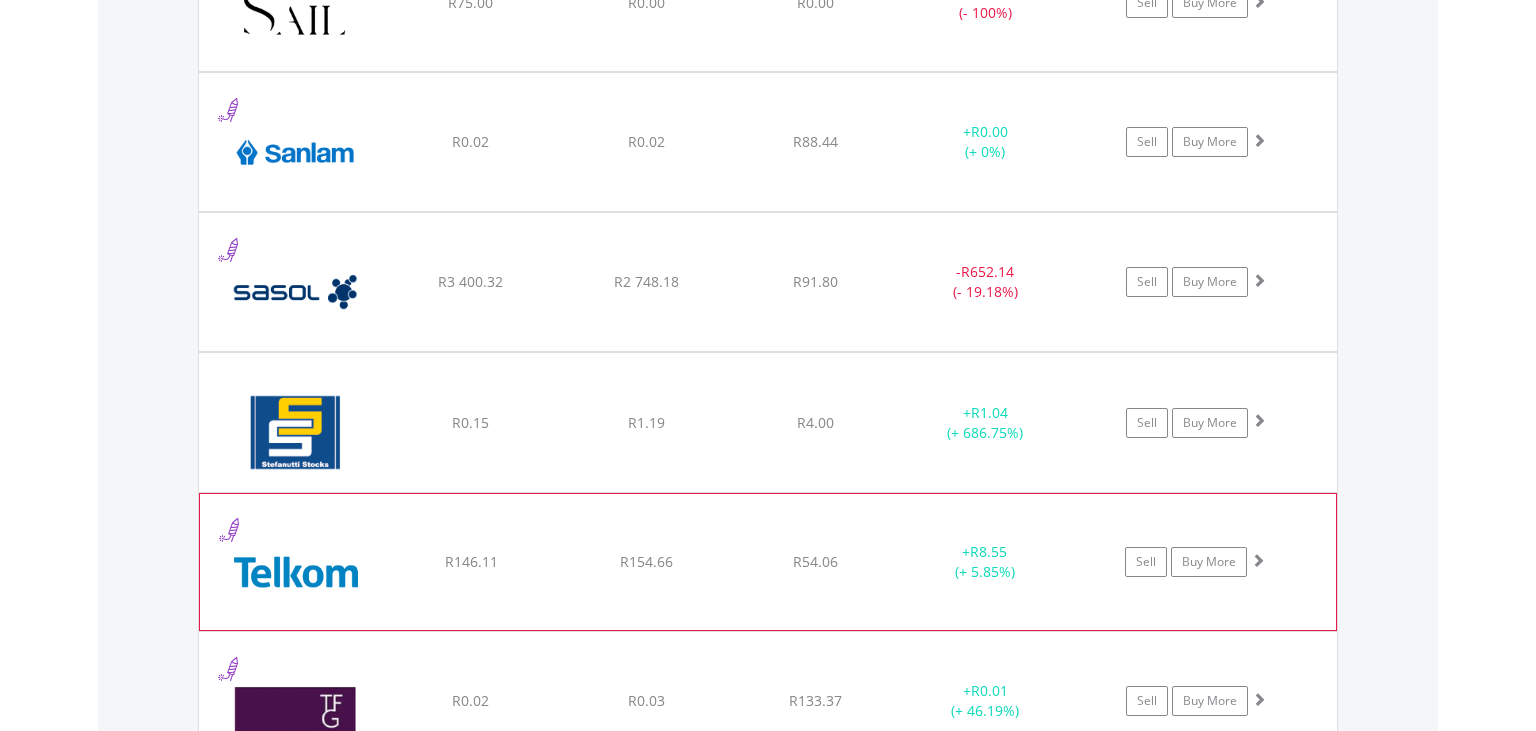 click on "R146.11" at bounding box center (471, -5550) 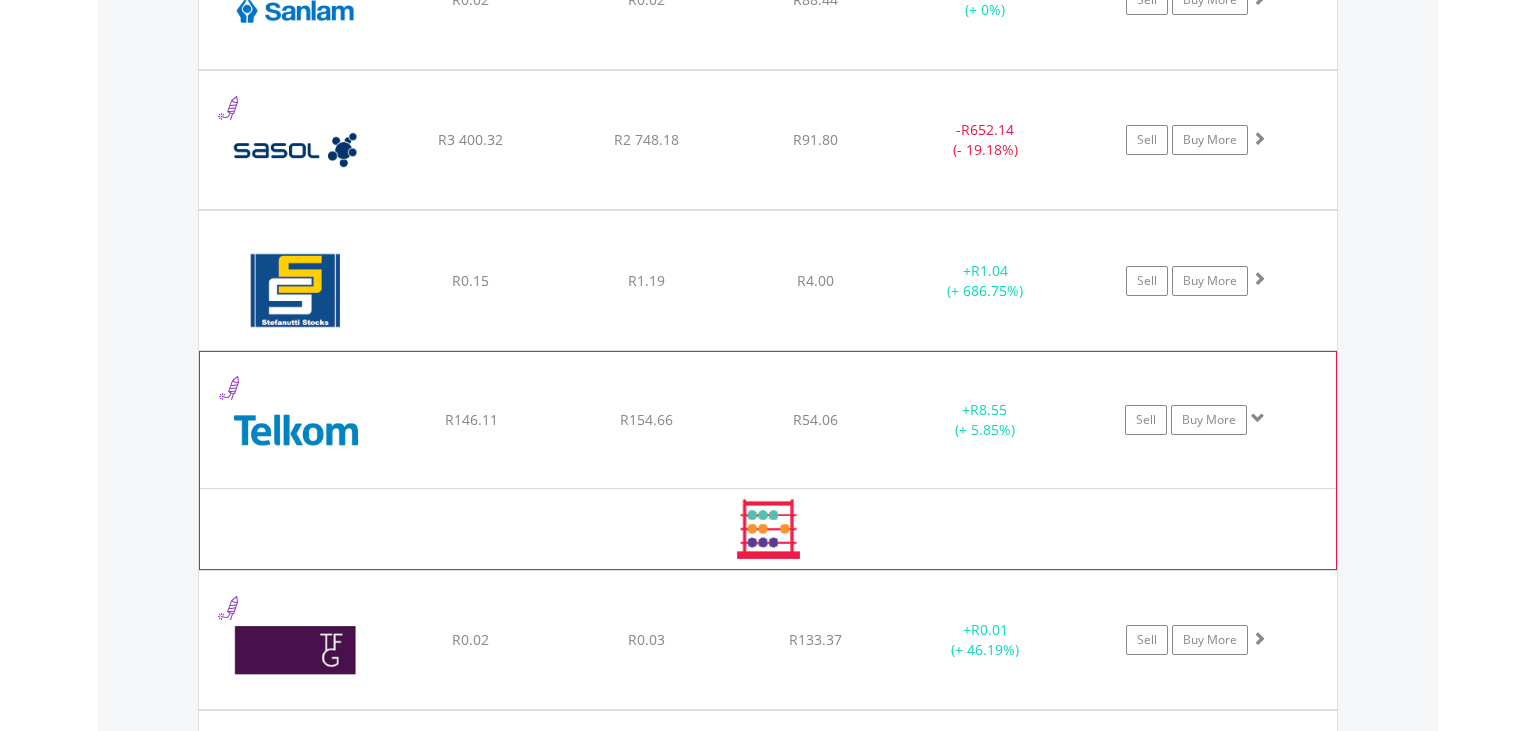 scroll, scrollTop: 7181, scrollLeft: 0, axis: vertical 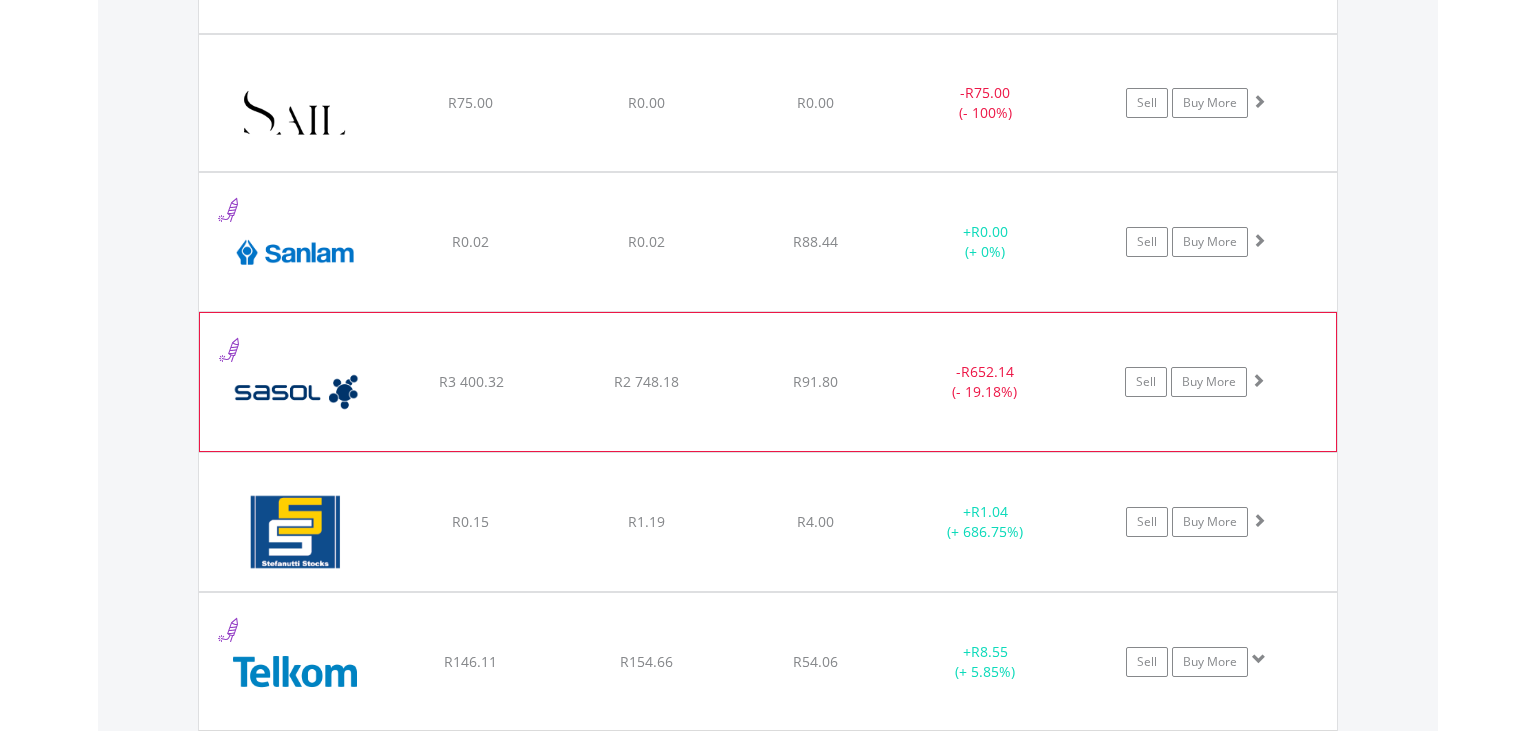 click on "﻿
Sasol Limited
R3 400.32
R2 748.18
R91.80
-  R652.14 (- 19.18%)
Sell
Buy More" at bounding box center [768, -5450] 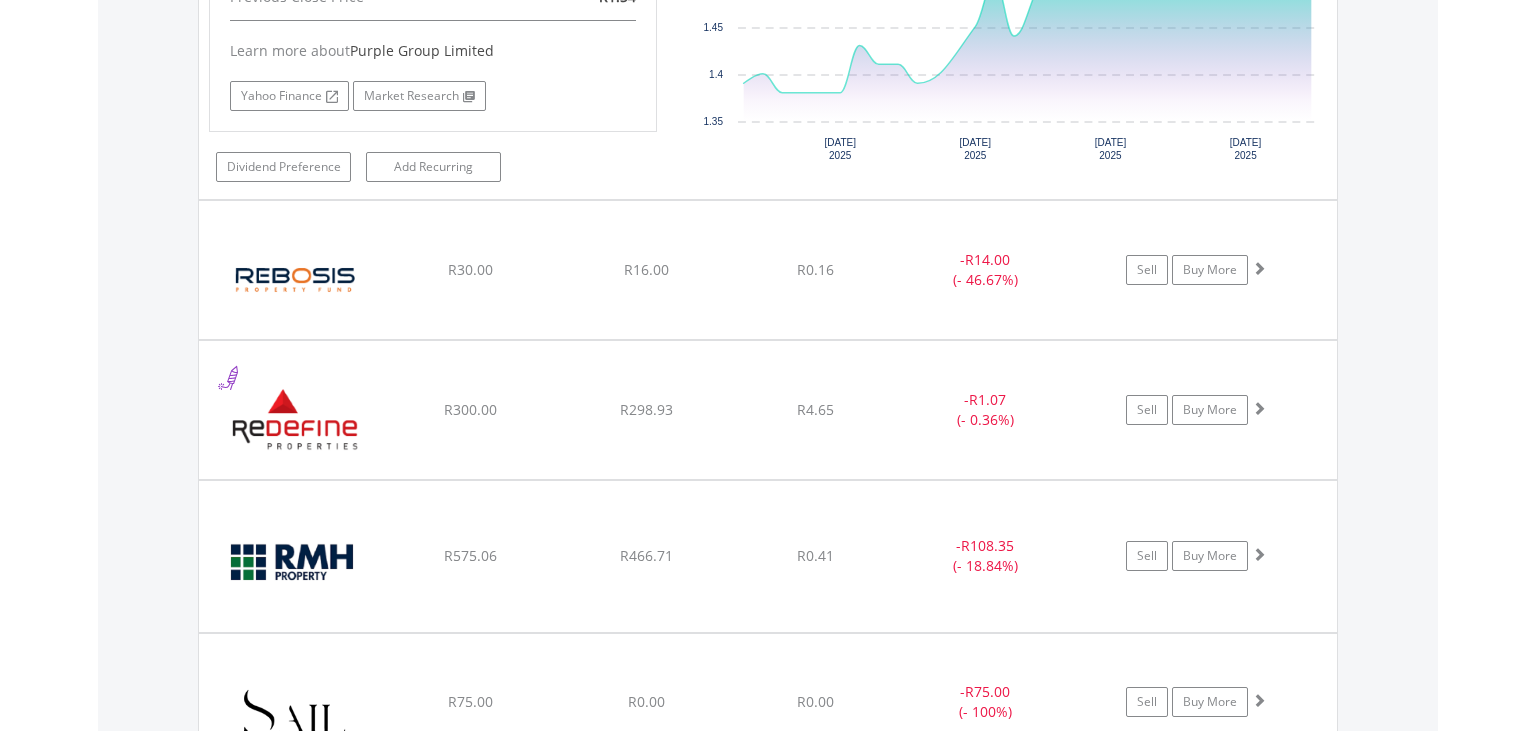 scroll, scrollTop: 6581, scrollLeft: 0, axis: vertical 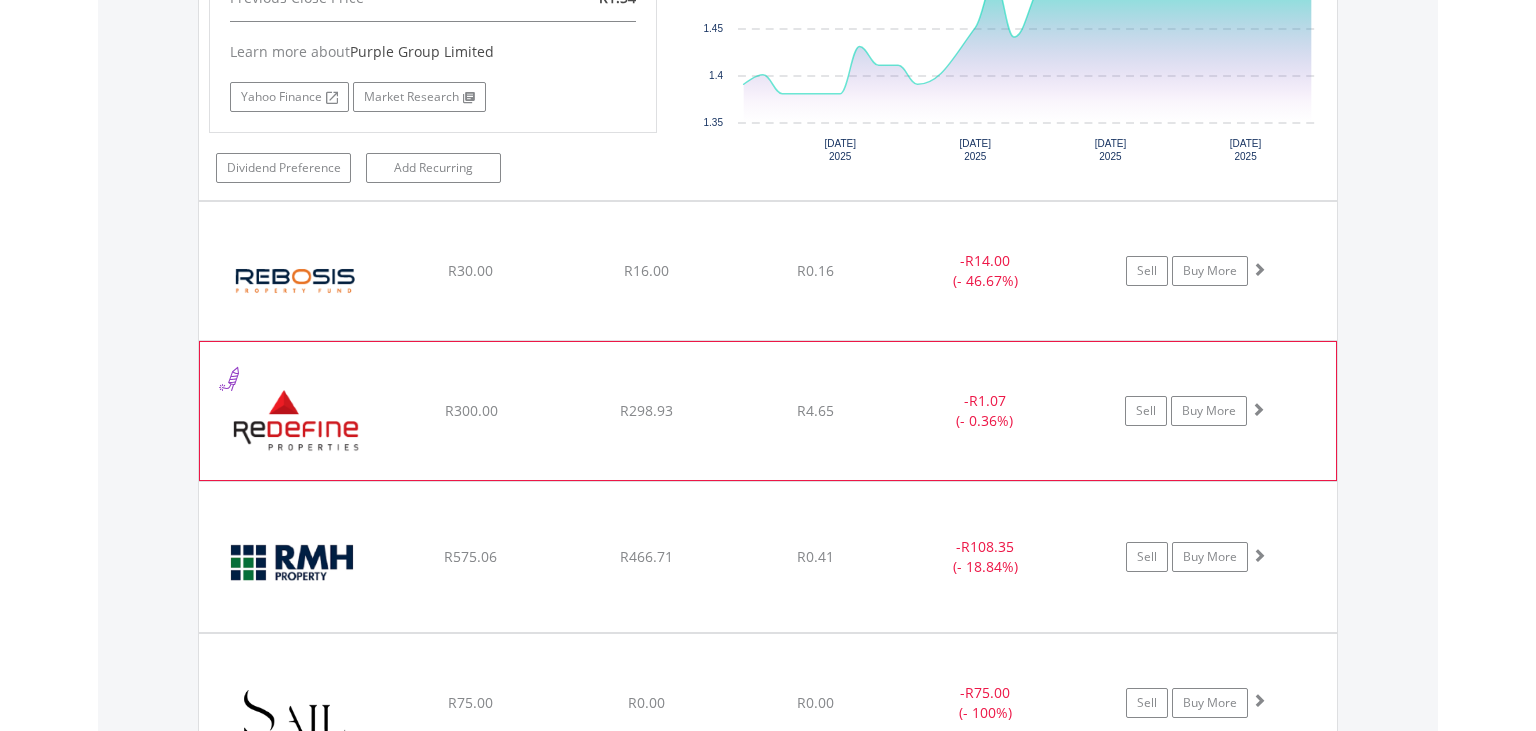 click on "R298.93" at bounding box center [646, -4851] 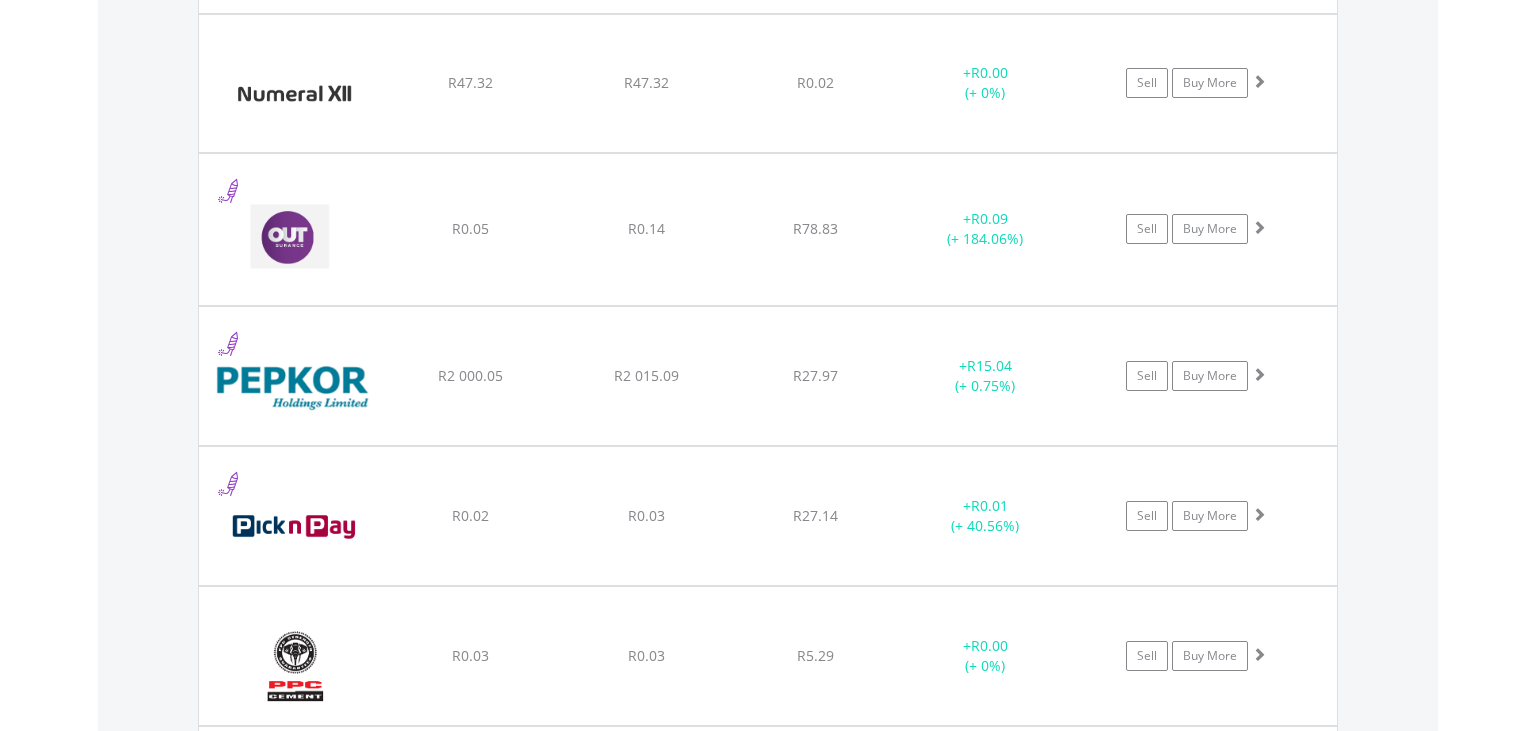 scroll, scrollTop: 5506, scrollLeft: 0, axis: vertical 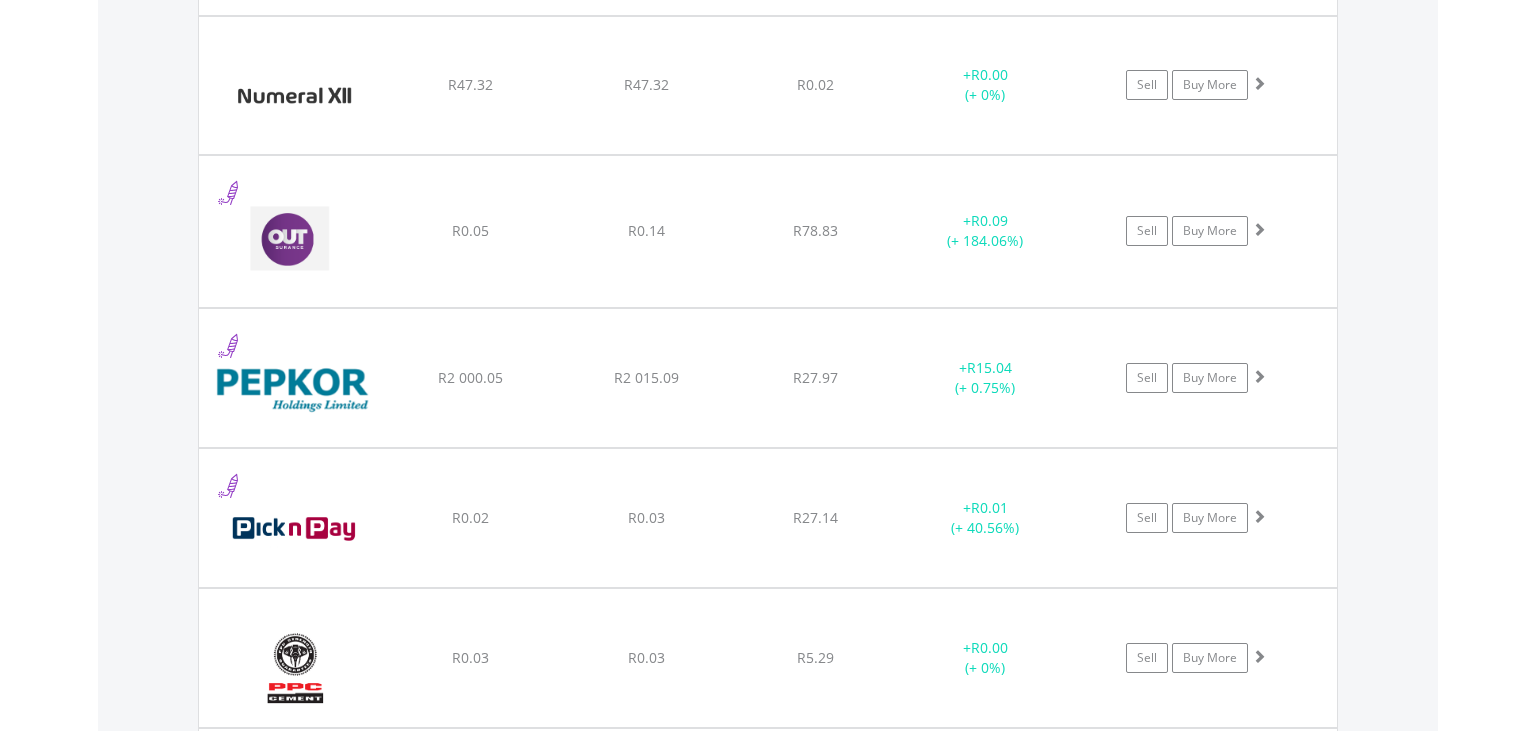 click on "﻿
Pepkor Holdings Limited
R2 000.05
R2 015.09
R27.97
+  R15.04 (+ 0.75%)
Sell
Buy More" at bounding box center [768, -3775] 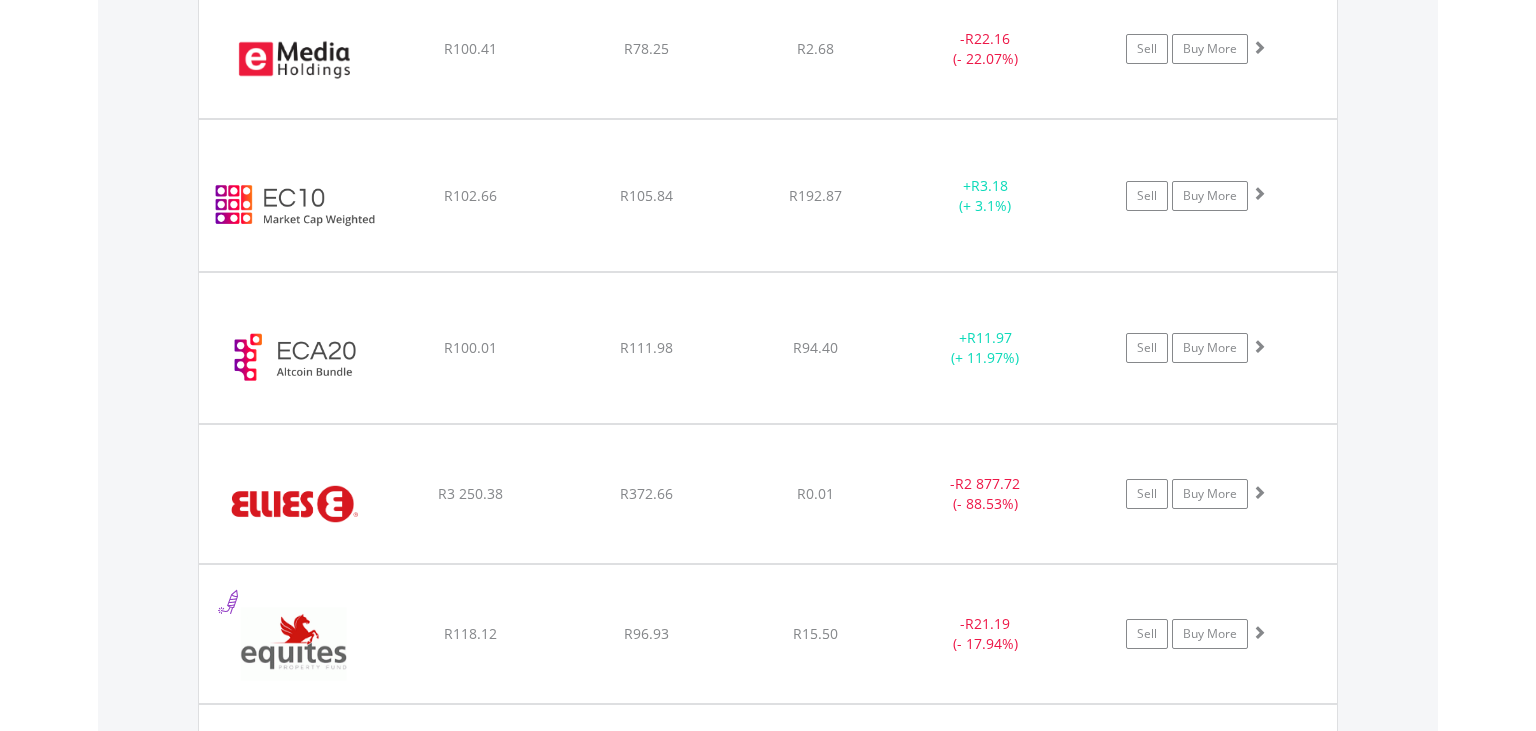 scroll, scrollTop: 3300, scrollLeft: 0, axis: vertical 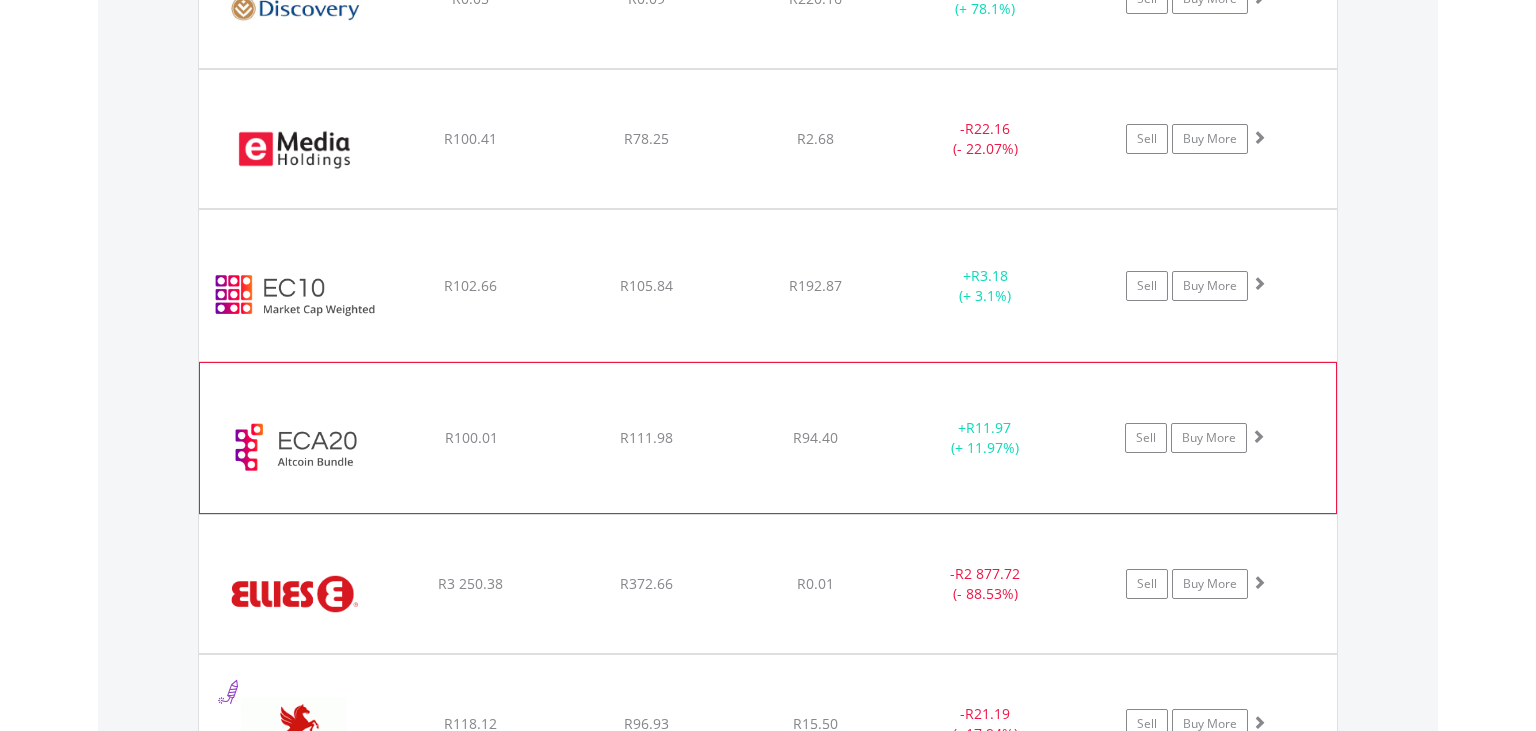 click on "﻿
EasyCrypto Altcoin 20
R100.01
R111.98
R94.40
+  R11.97 (+ 11.97%)
Sell
Buy More" at bounding box center [768, -1569] 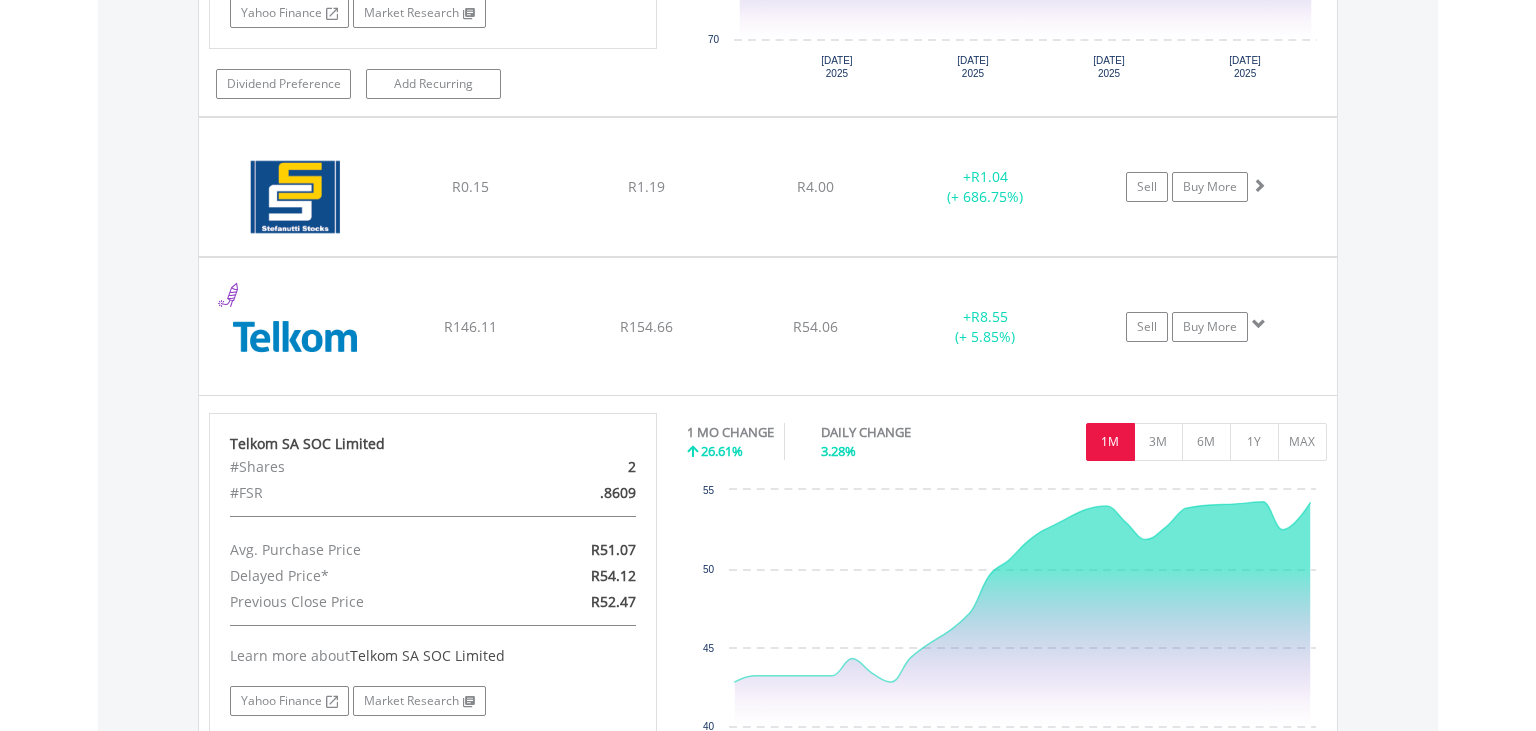 scroll, scrollTop: 8903, scrollLeft: 0, axis: vertical 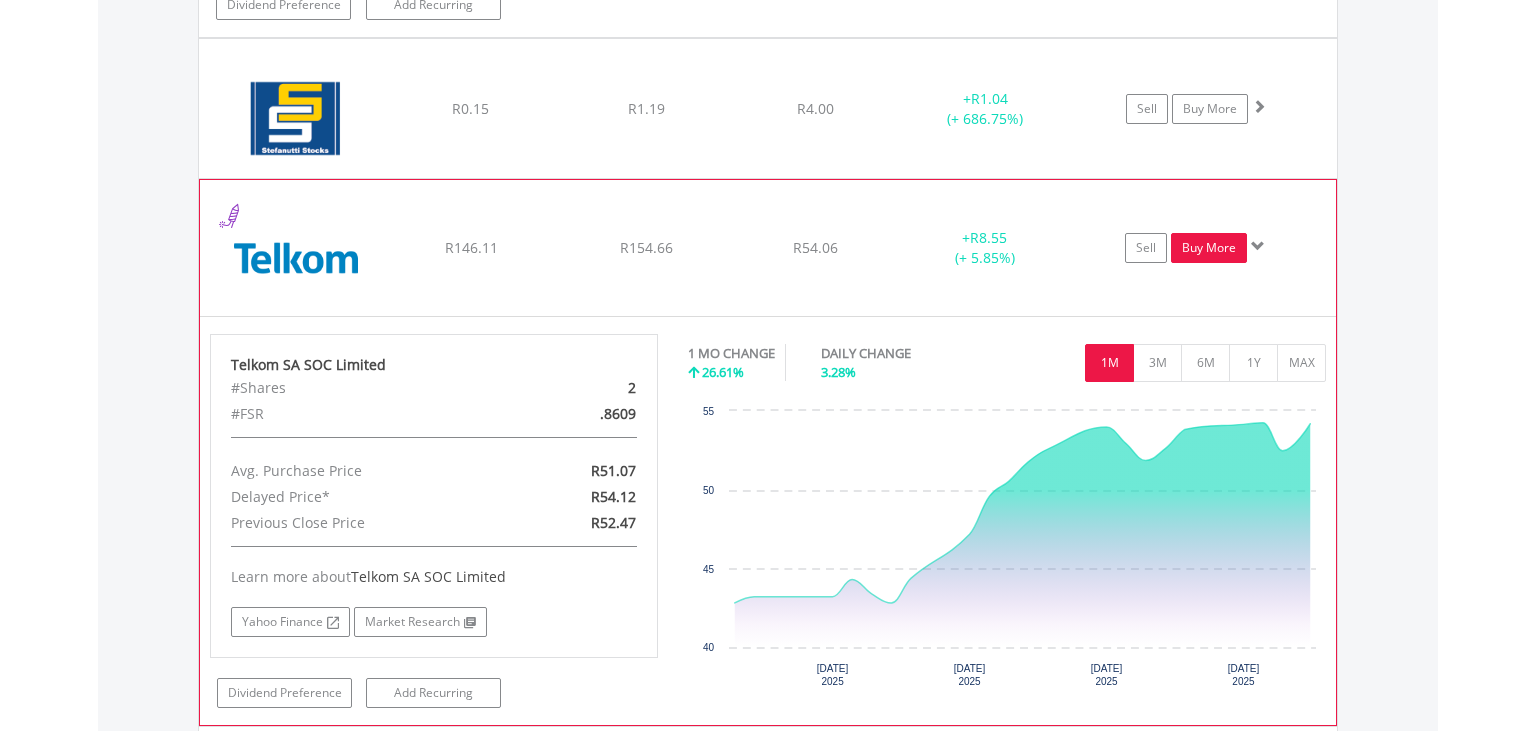 click on "Buy More" at bounding box center (1209, 248) 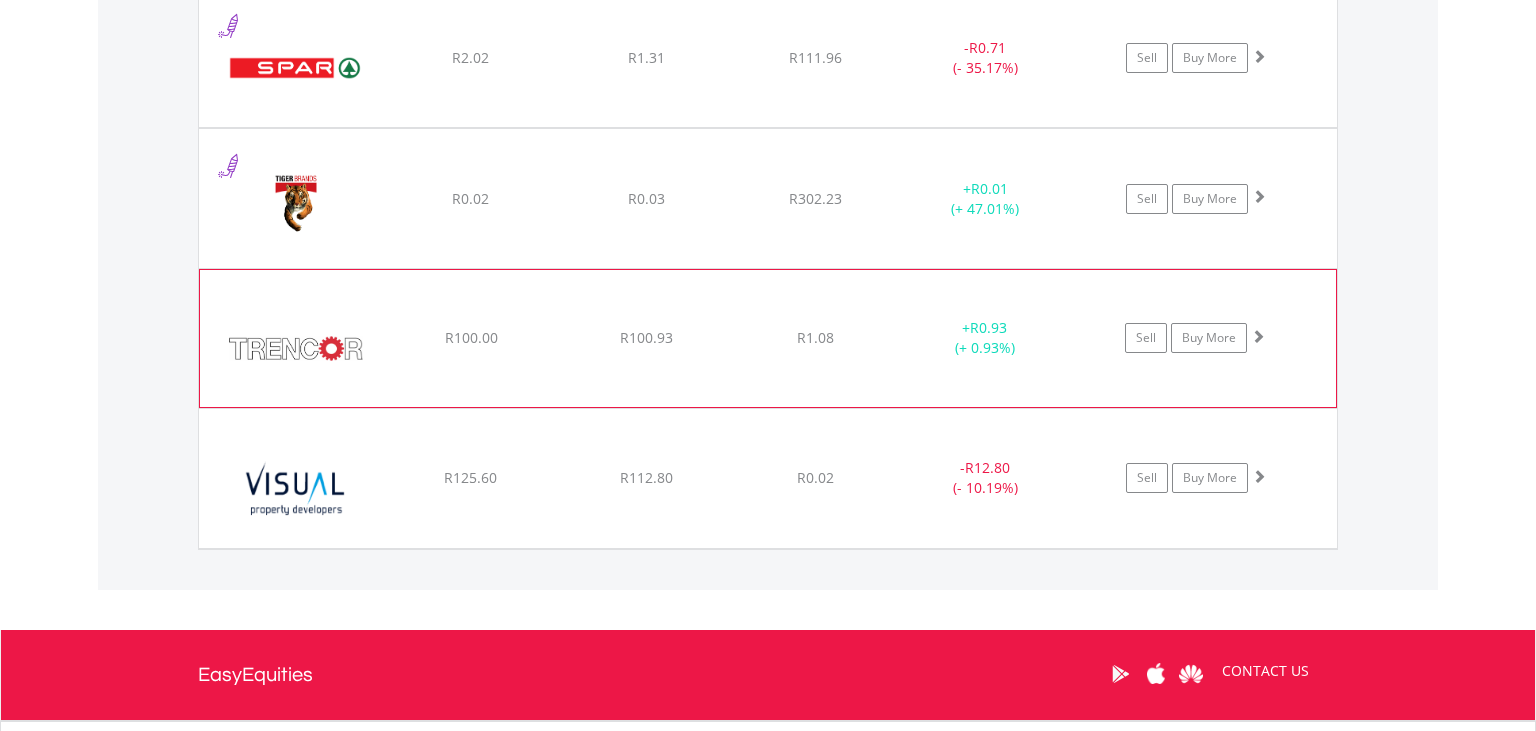 scroll, scrollTop: 9605, scrollLeft: 0, axis: vertical 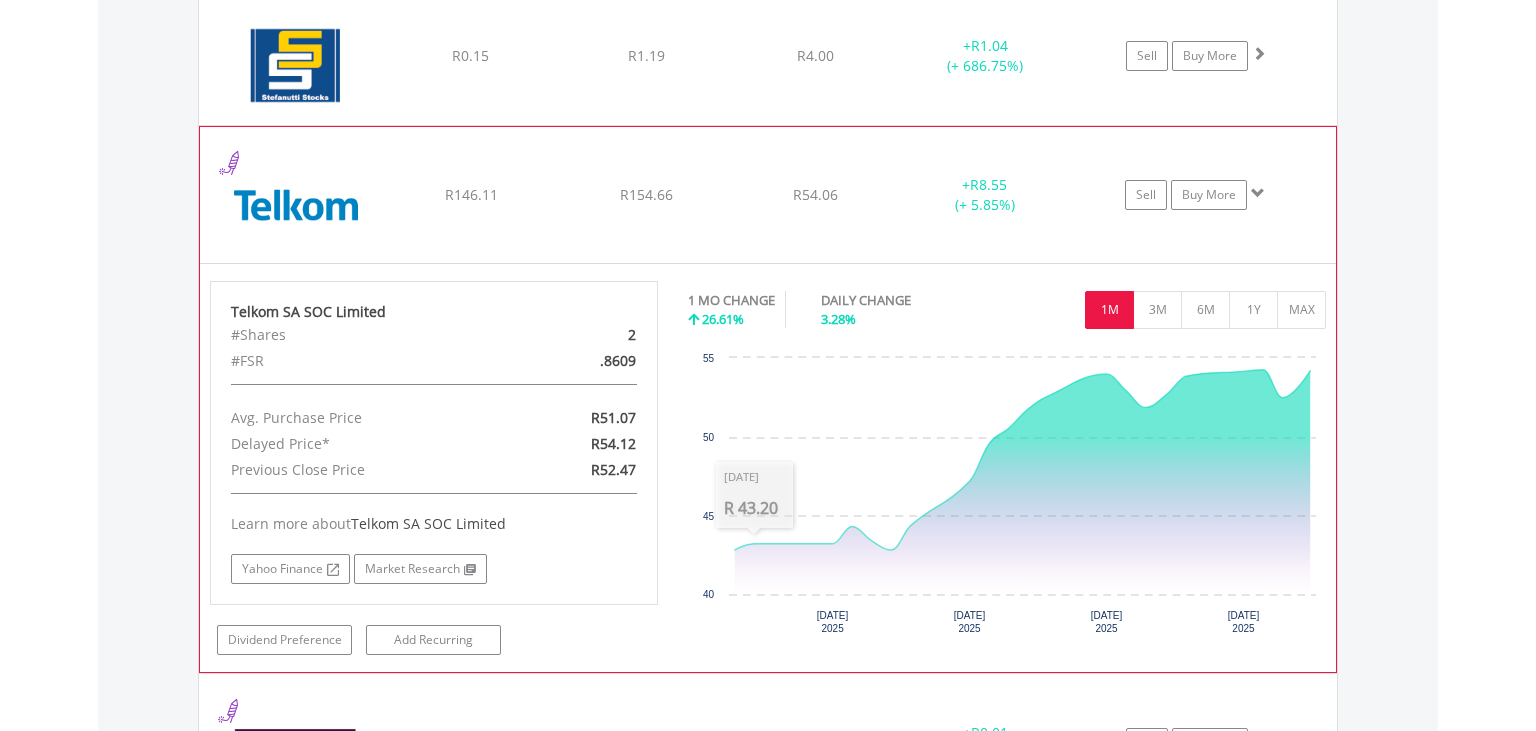 click on "﻿
Telkom SA SOC Limited
R146.11
R154.66
R54.06
+  R8.55 (+ 5.85%)
Sell
Buy More" at bounding box center [768, -7225] 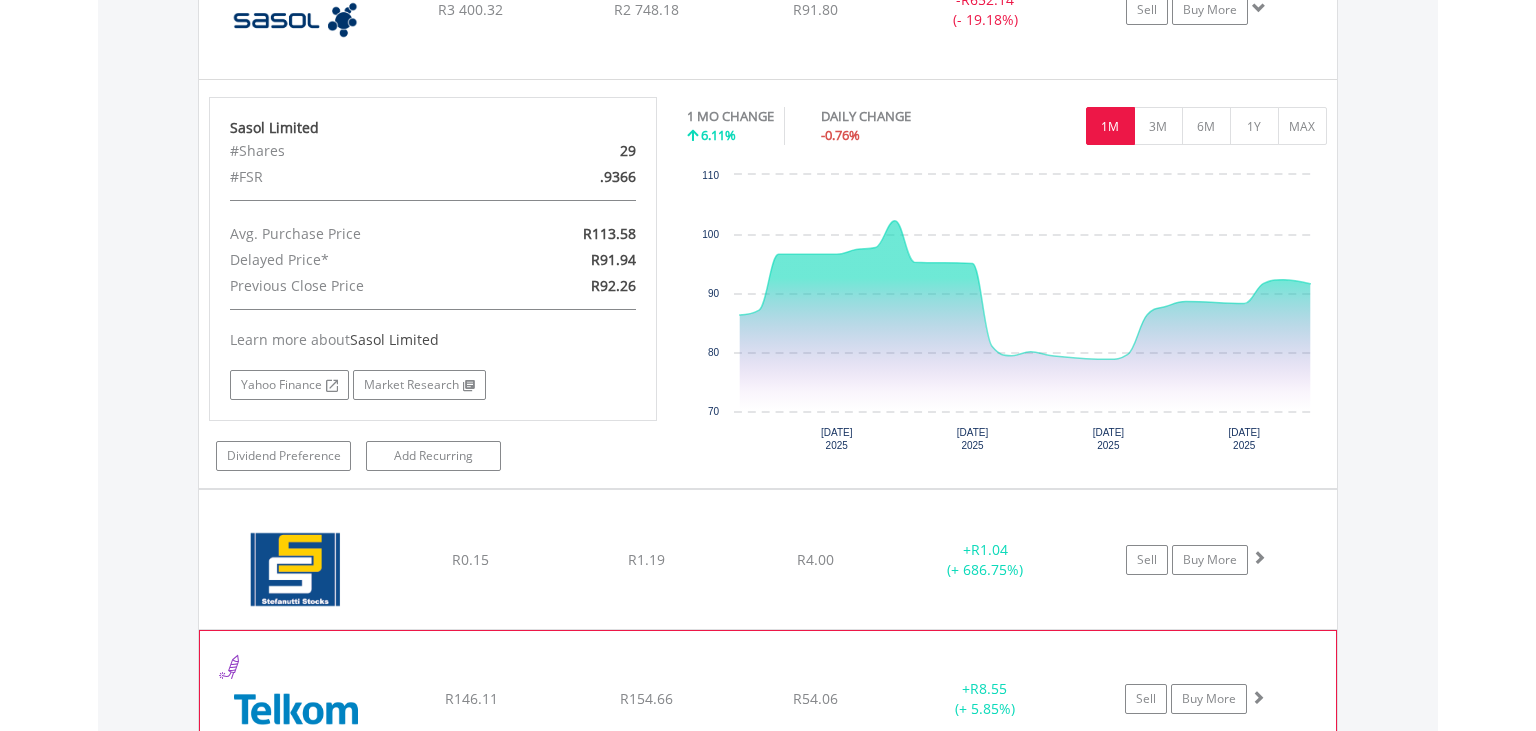 scroll, scrollTop: 8267, scrollLeft: 0, axis: vertical 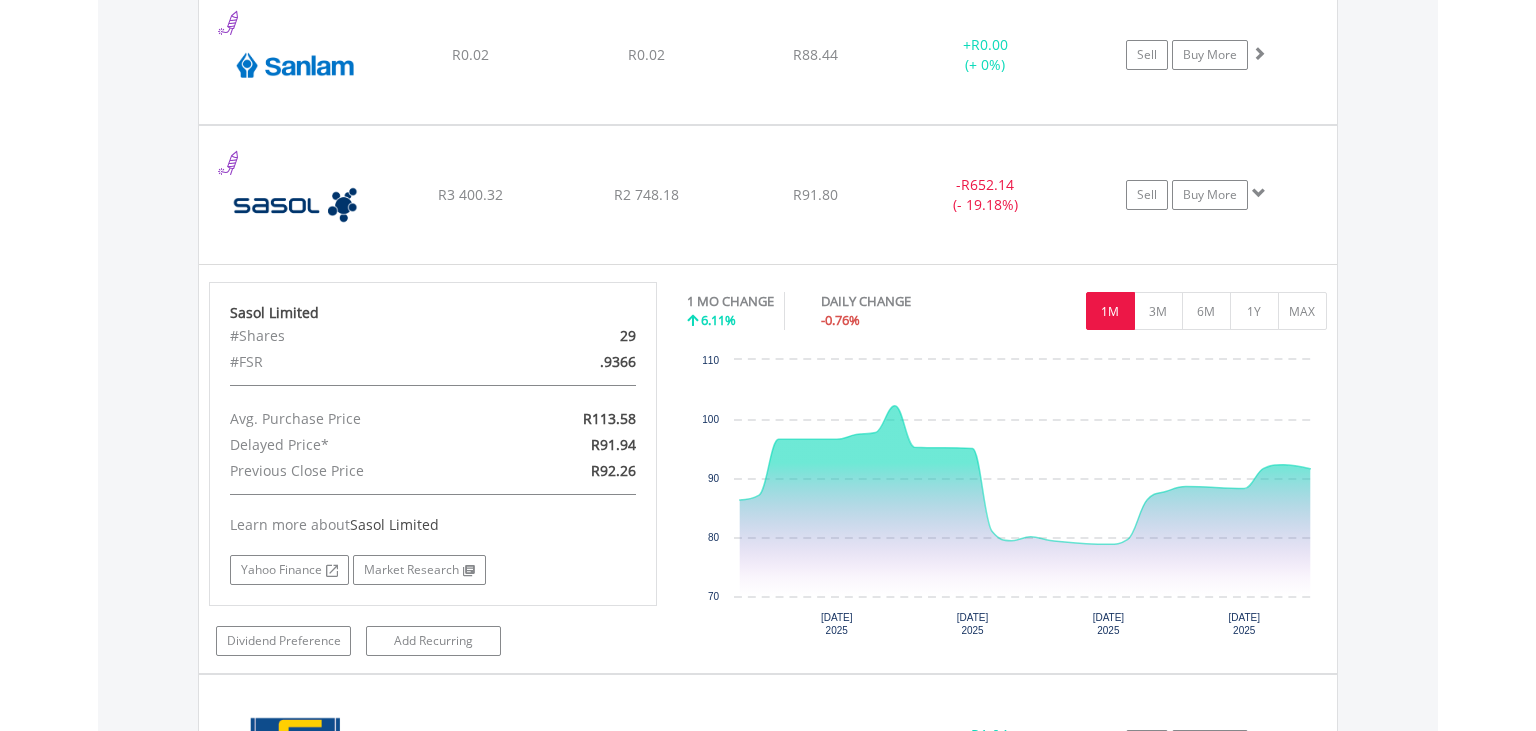 click on "﻿
Sasol Limited
R3 400.32
R2 748.18
R91.80
-  R652.14 (- 19.18%)
Sell
Buy More" at bounding box center [768, -6536] 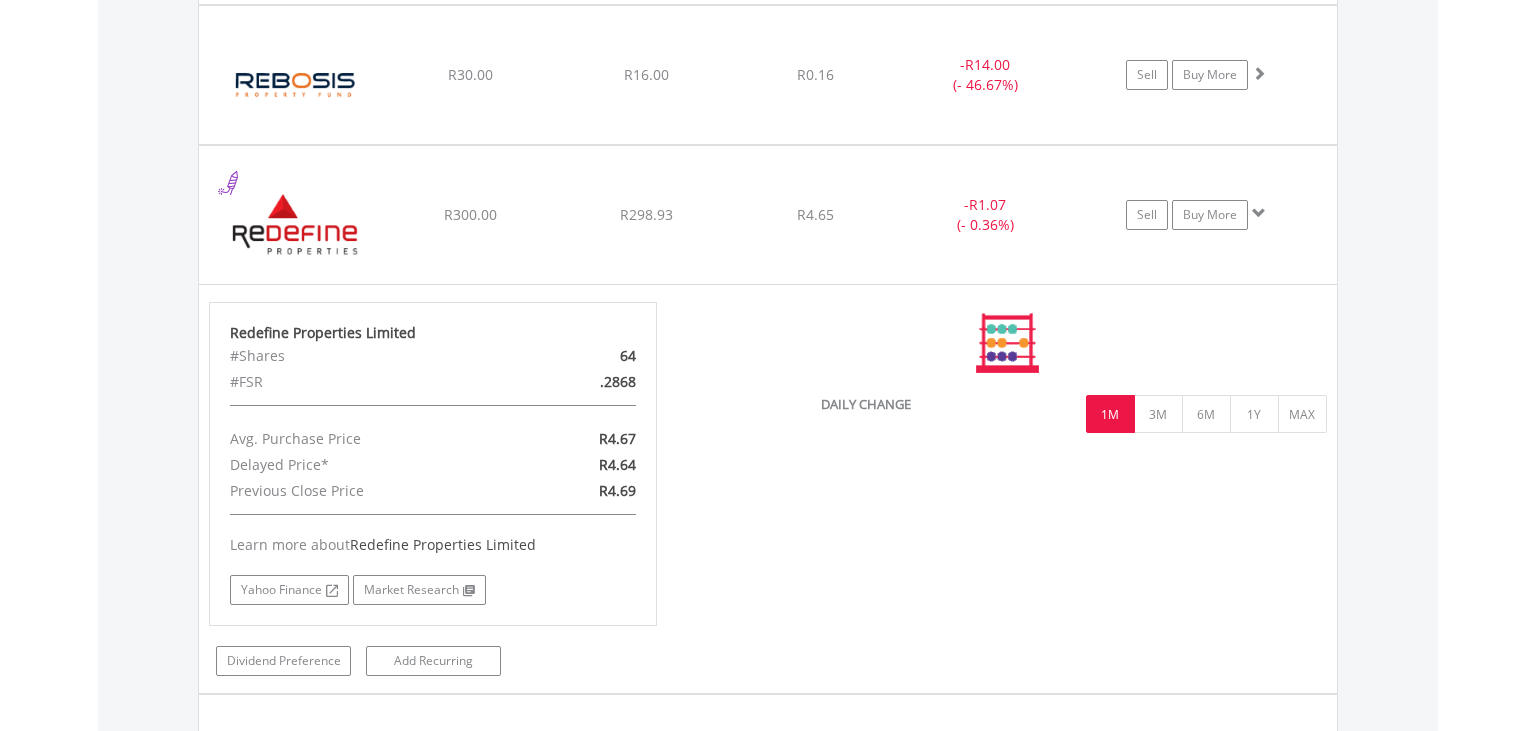 scroll, scrollTop: 7265, scrollLeft: 0, axis: vertical 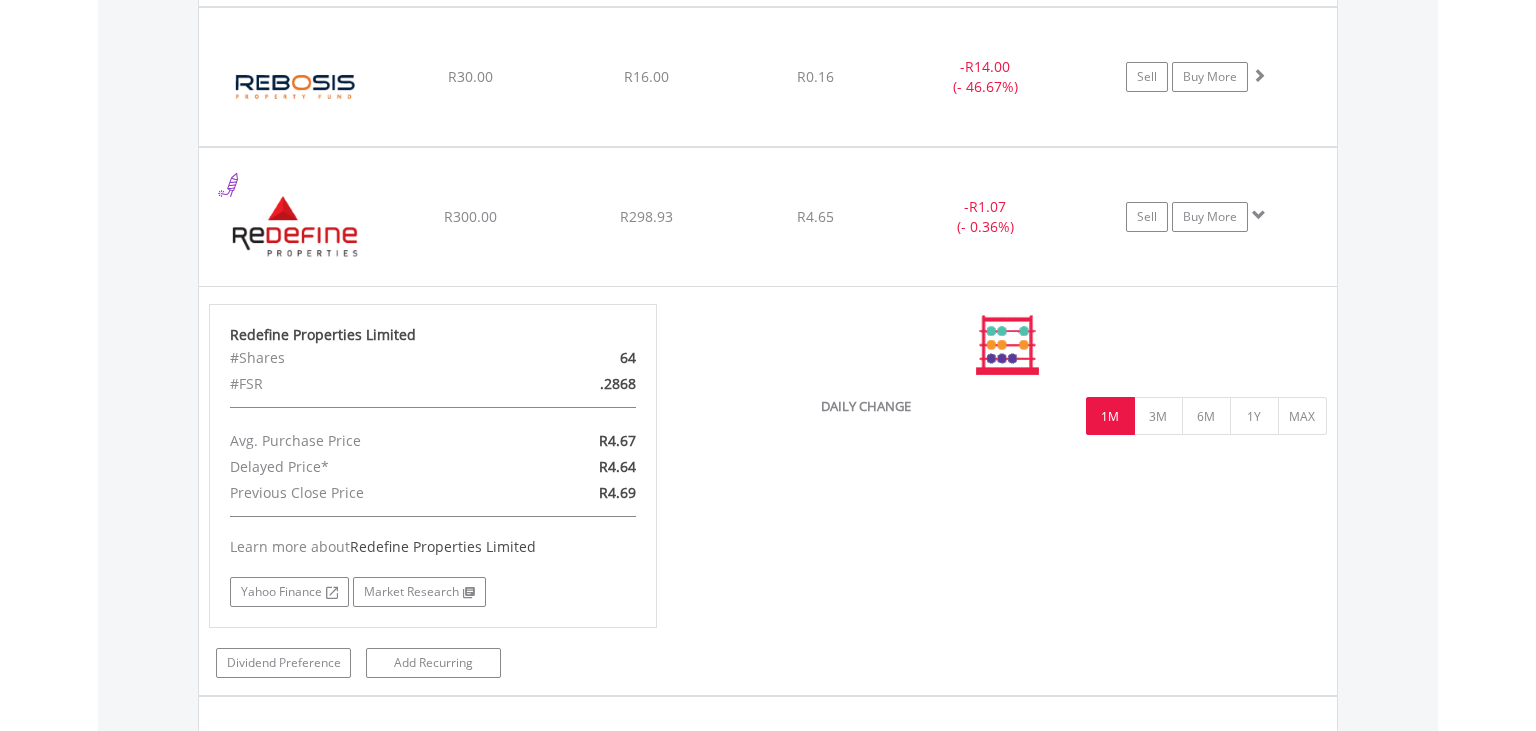 click on "R4.65" at bounding box center (815, -5534) 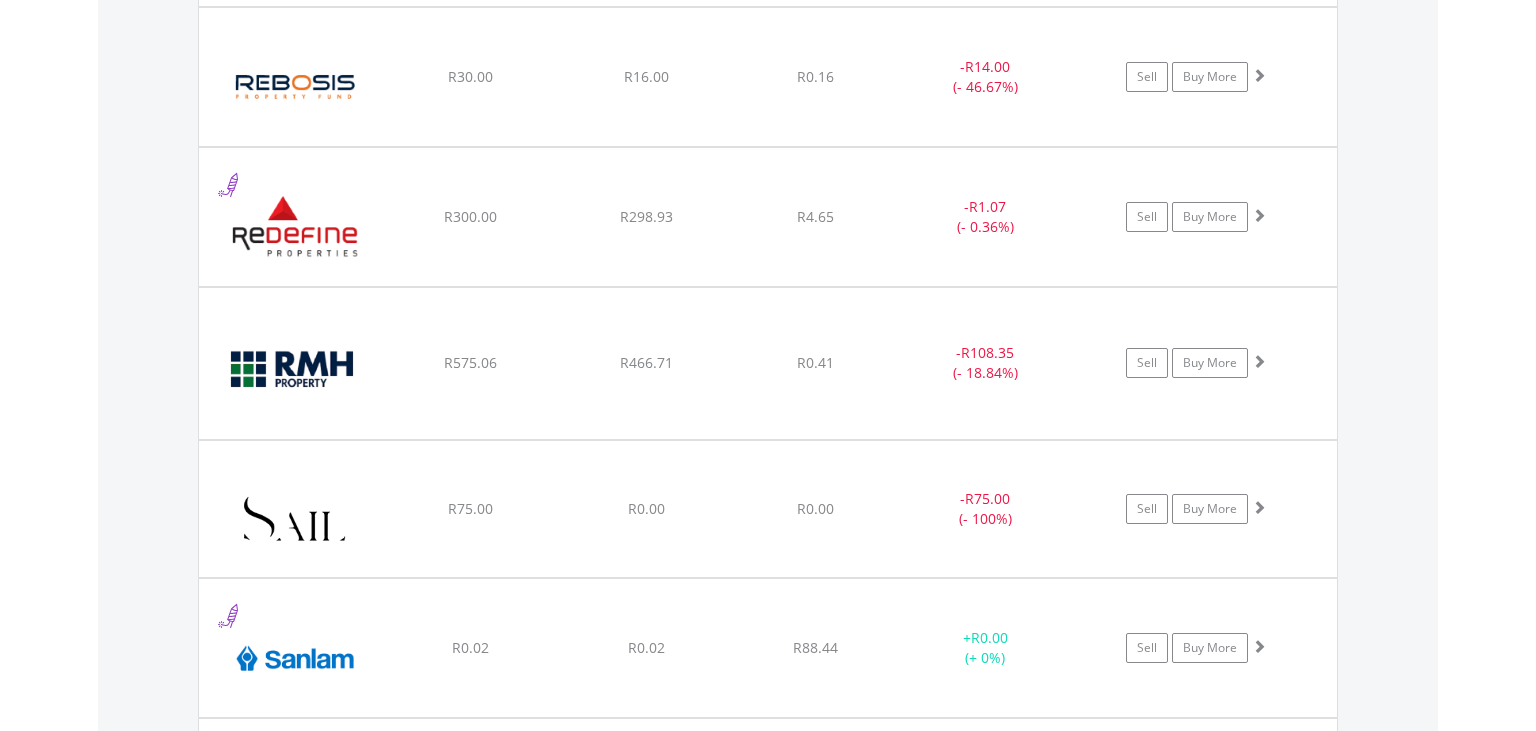 click on "R4.65" at bounding box center [815, -5534] 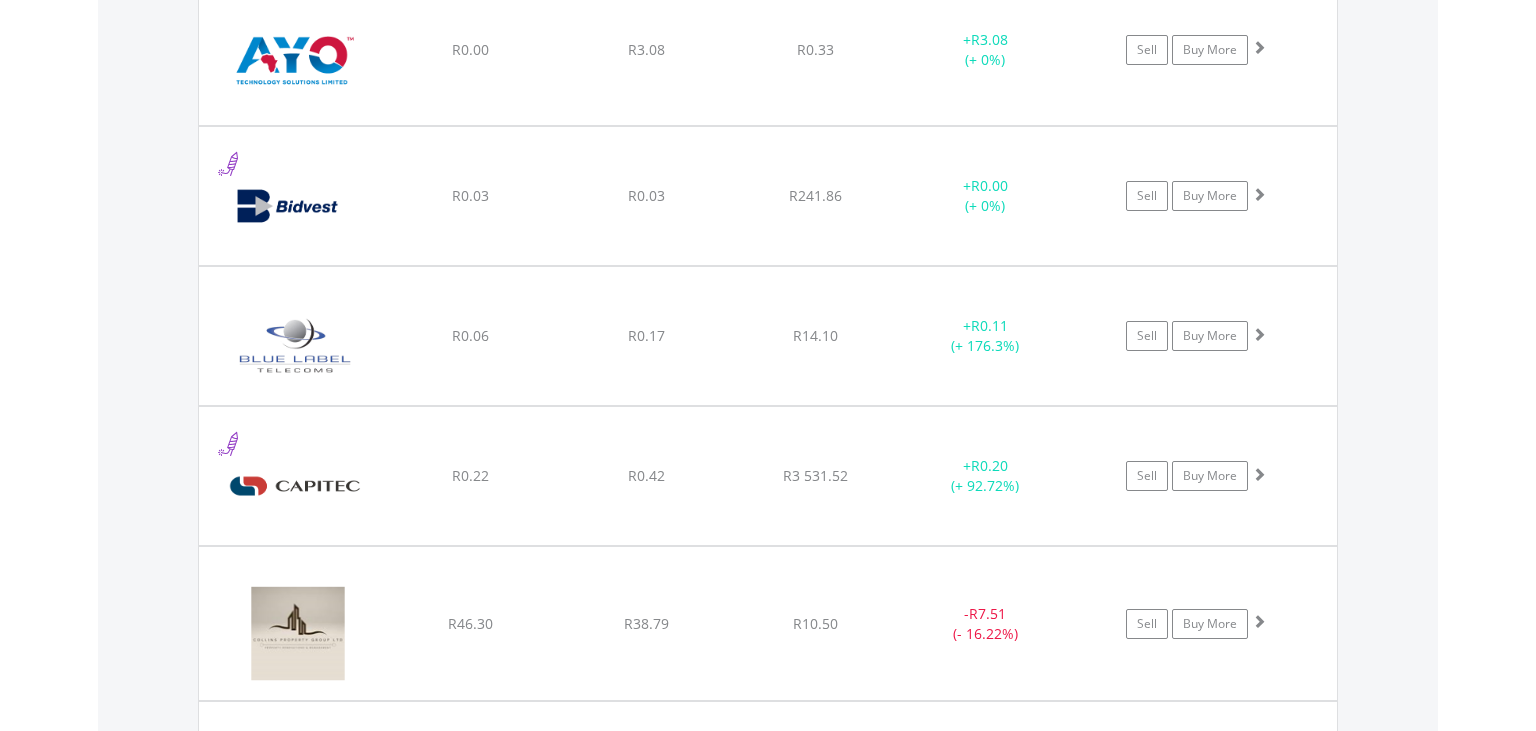 scroll, scrollTop: 1862, scrollLeft: 0, axis: vertical 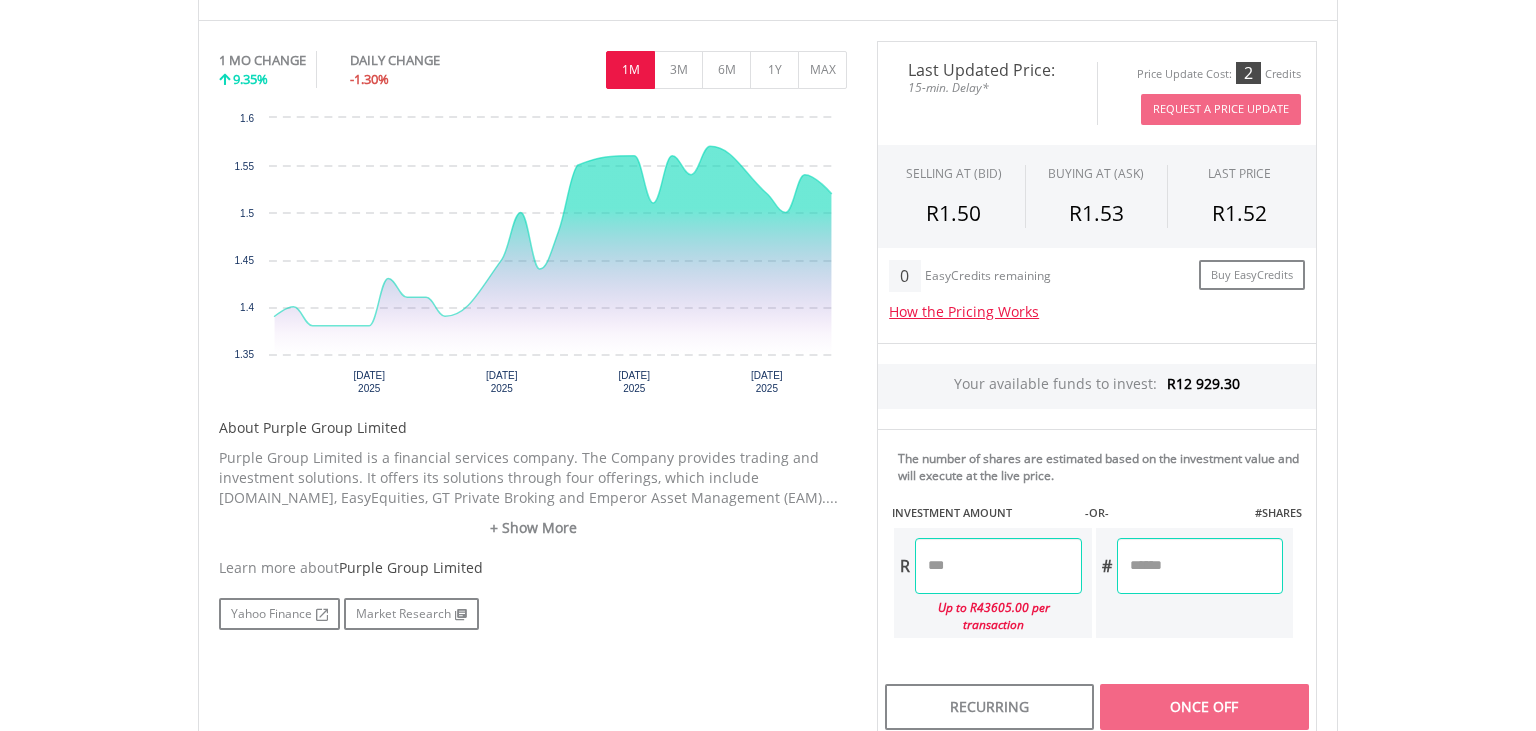 click at bounding box center [998, 566] 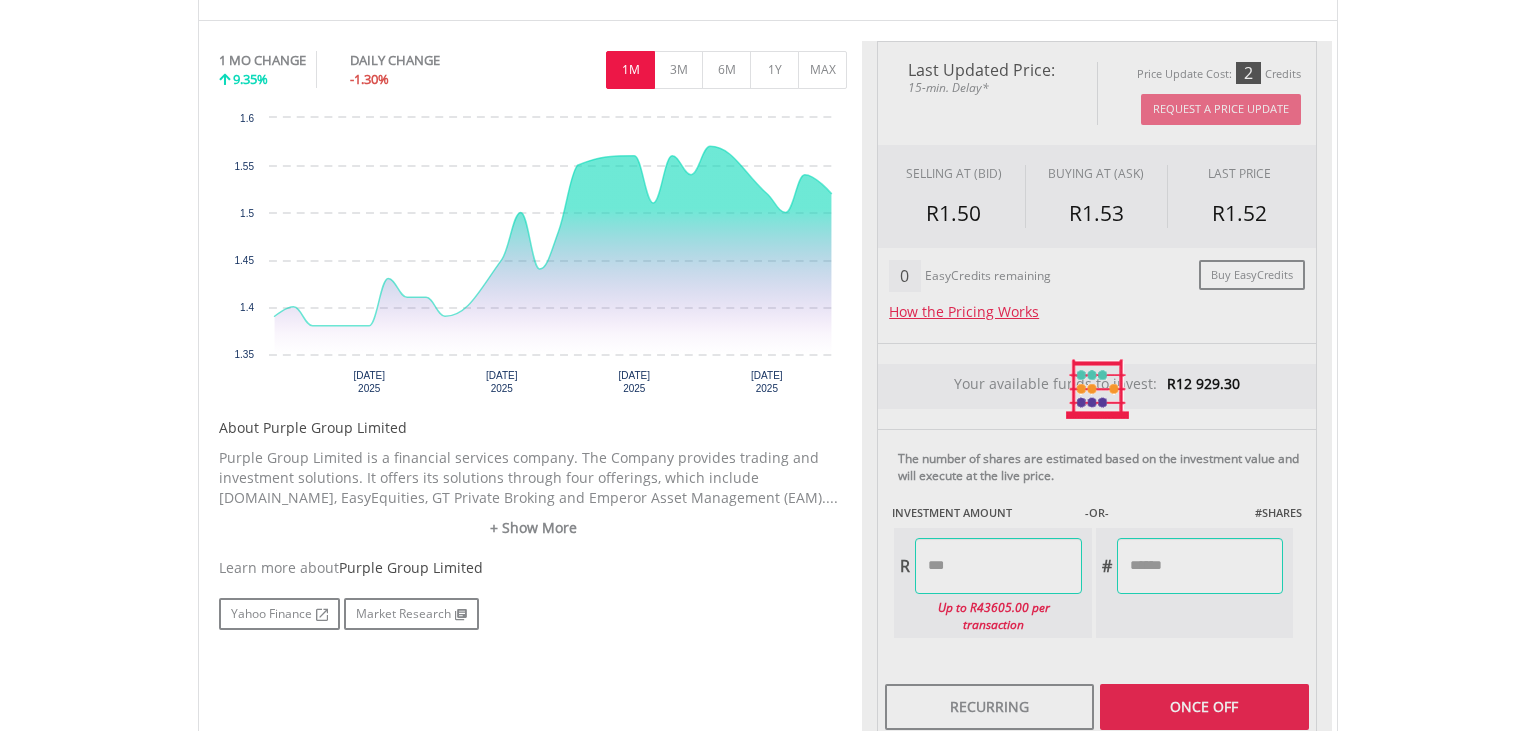 type on "******" 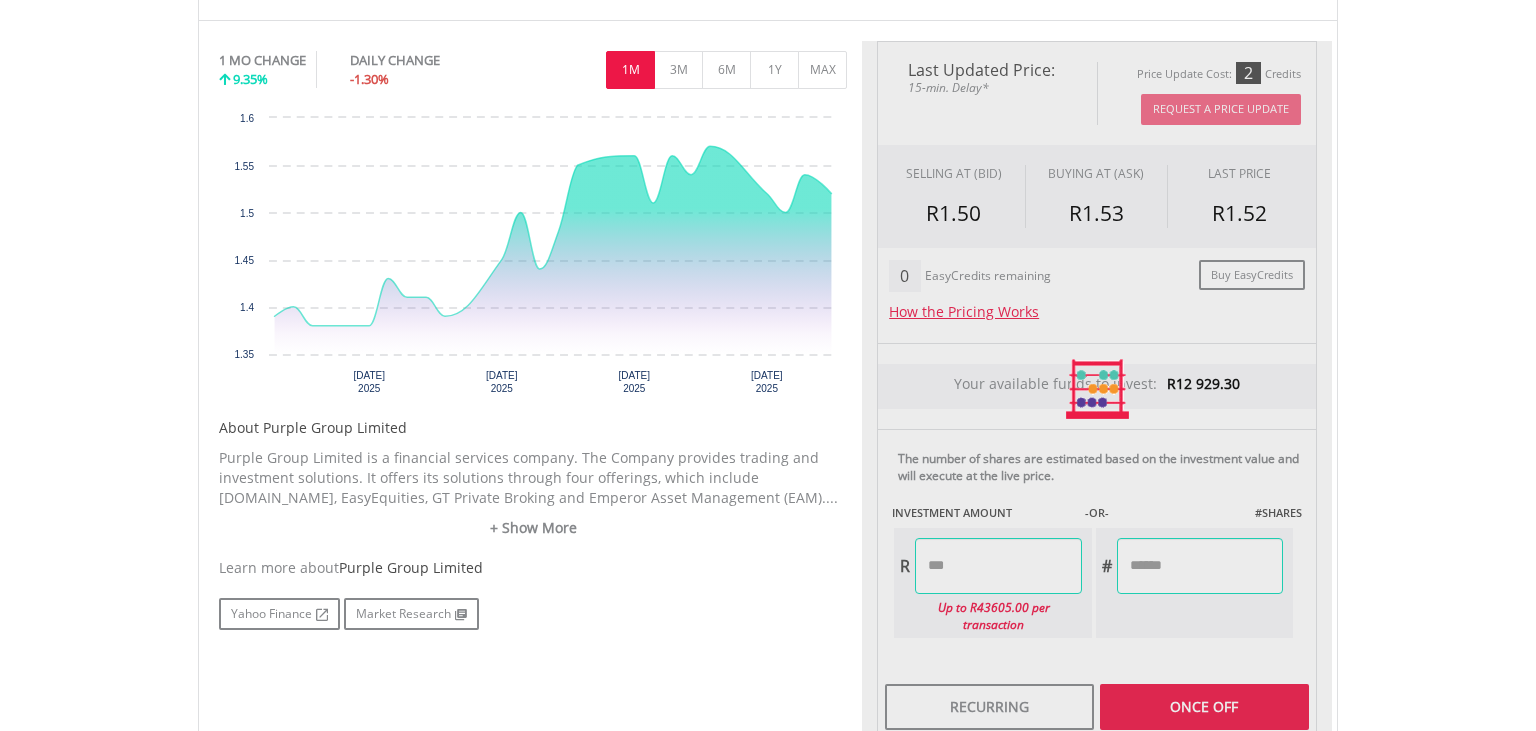 type on "*******" 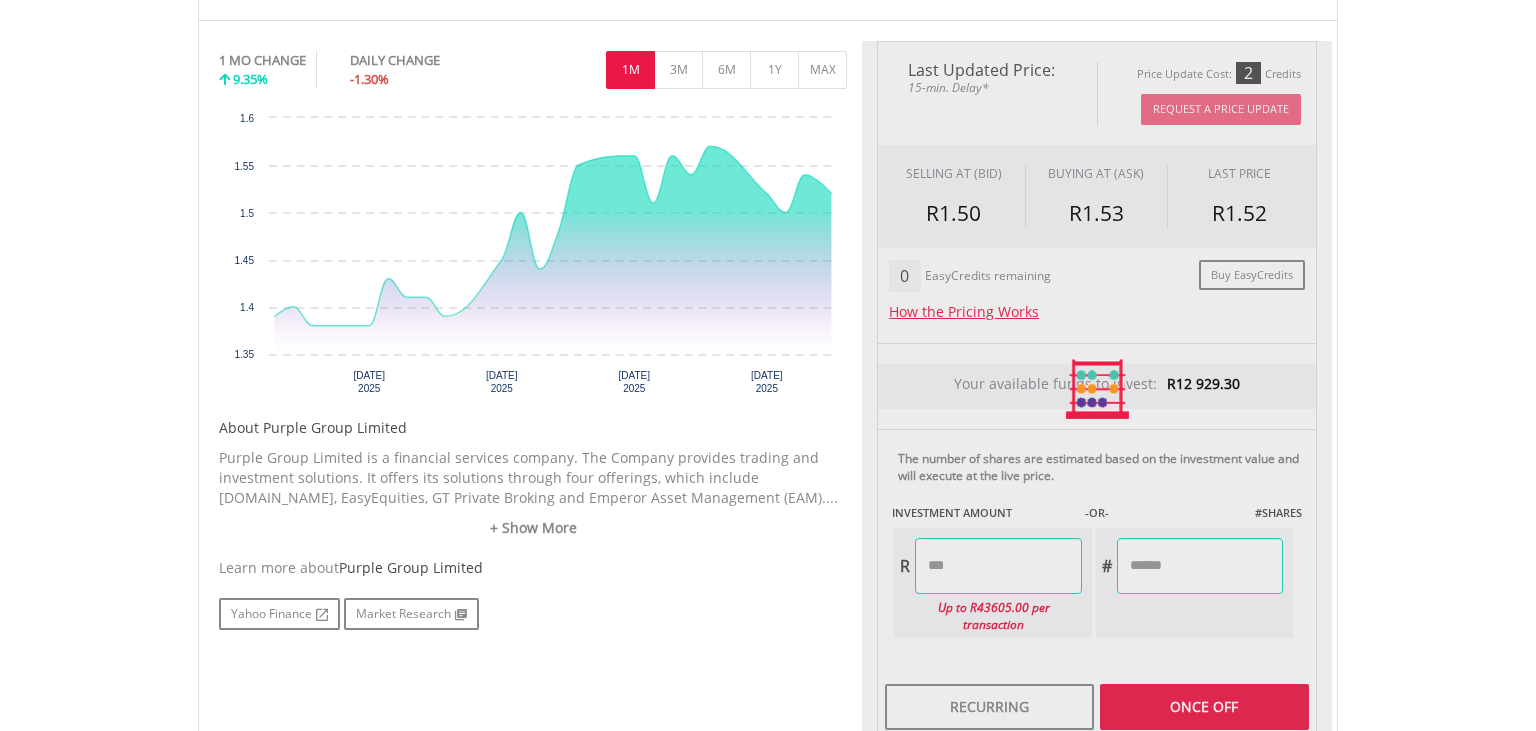 click on "No chart available.
1 MO CHANGE
9.35%
DAILY CHANGE
-1.30%
1M
3M
6M
1Y
MAX
Chart Chart with 22 data points." at bounding box center (533, 335) 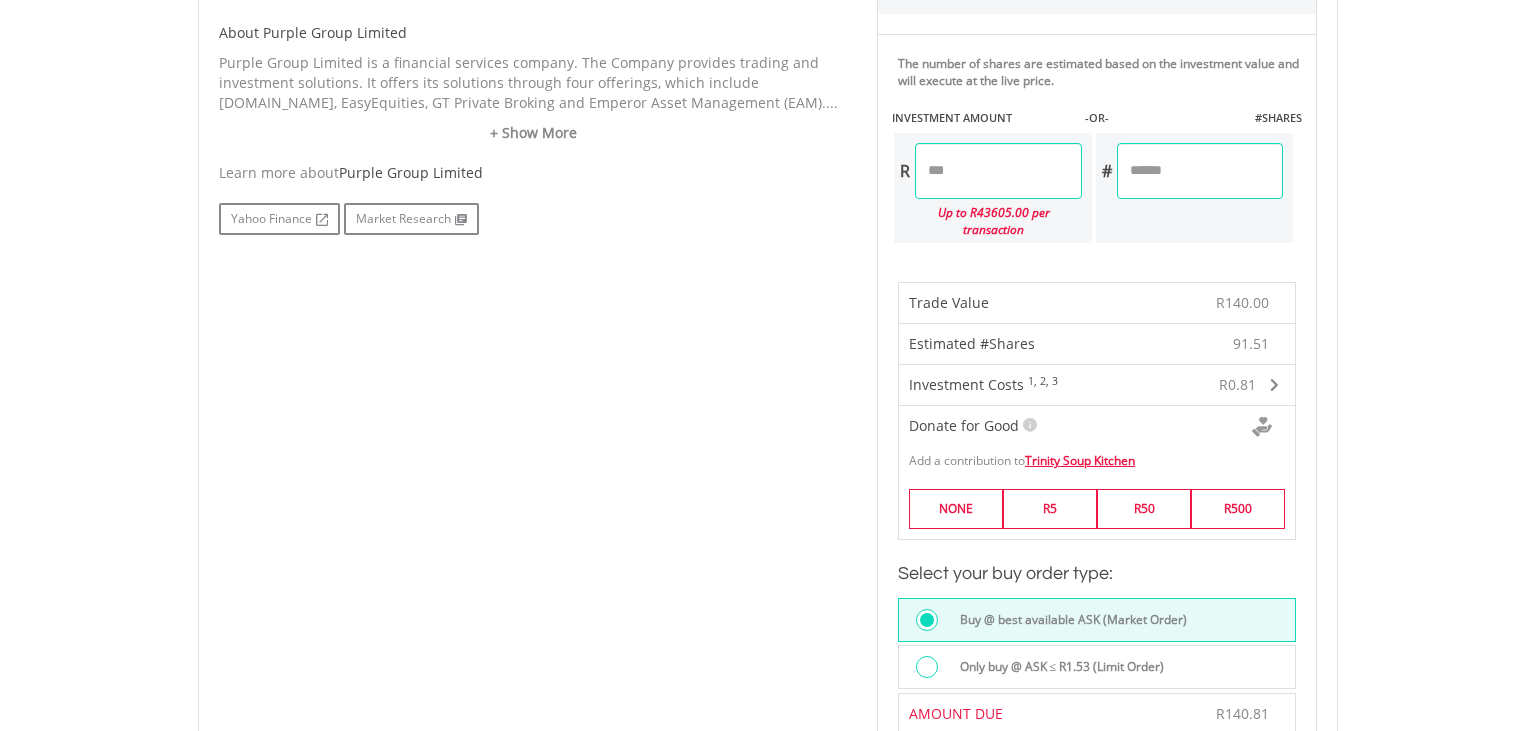 scroll, scrollTop: 996, scrollLeft: 0, axis: vertical 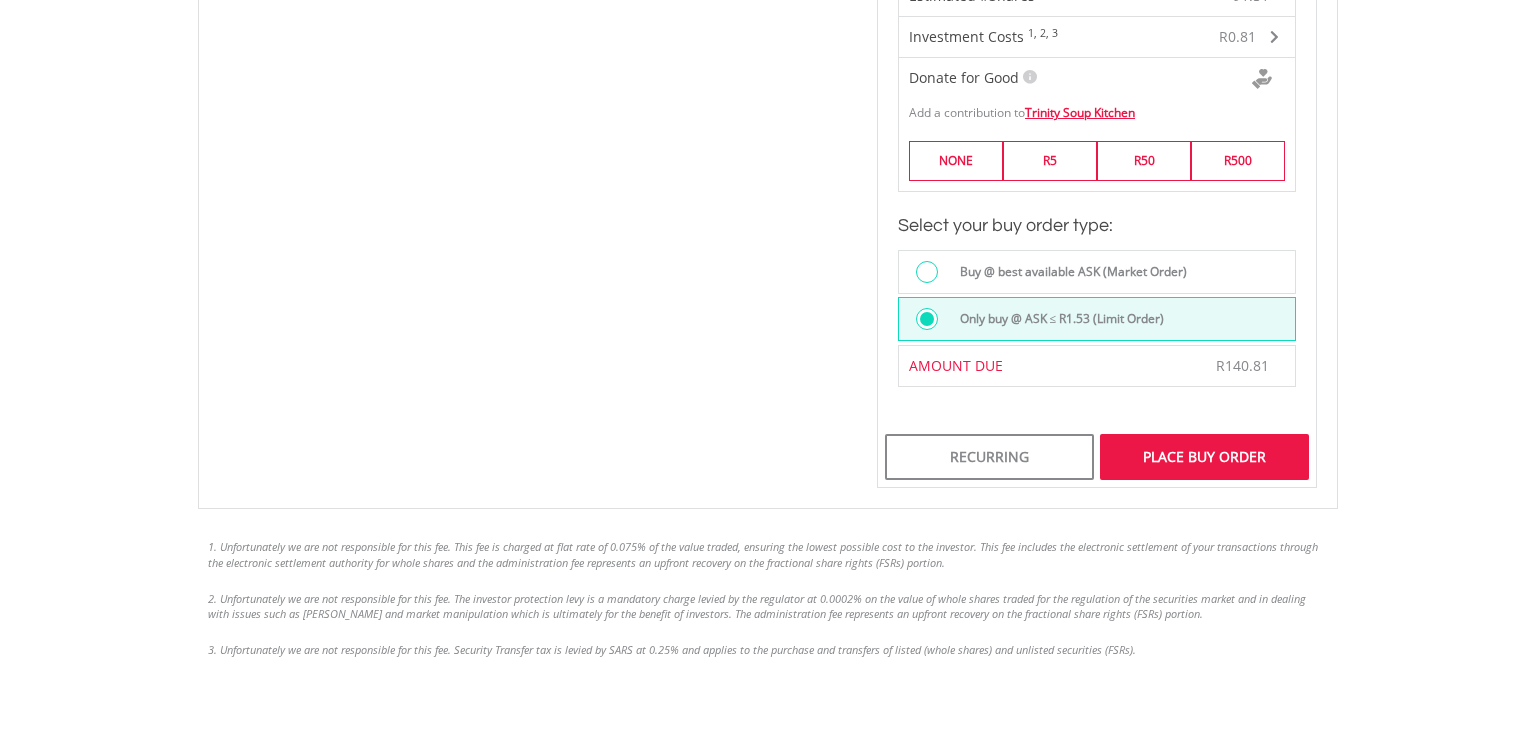 click on "Place Buy Order" at bounding box center (1204, 457) 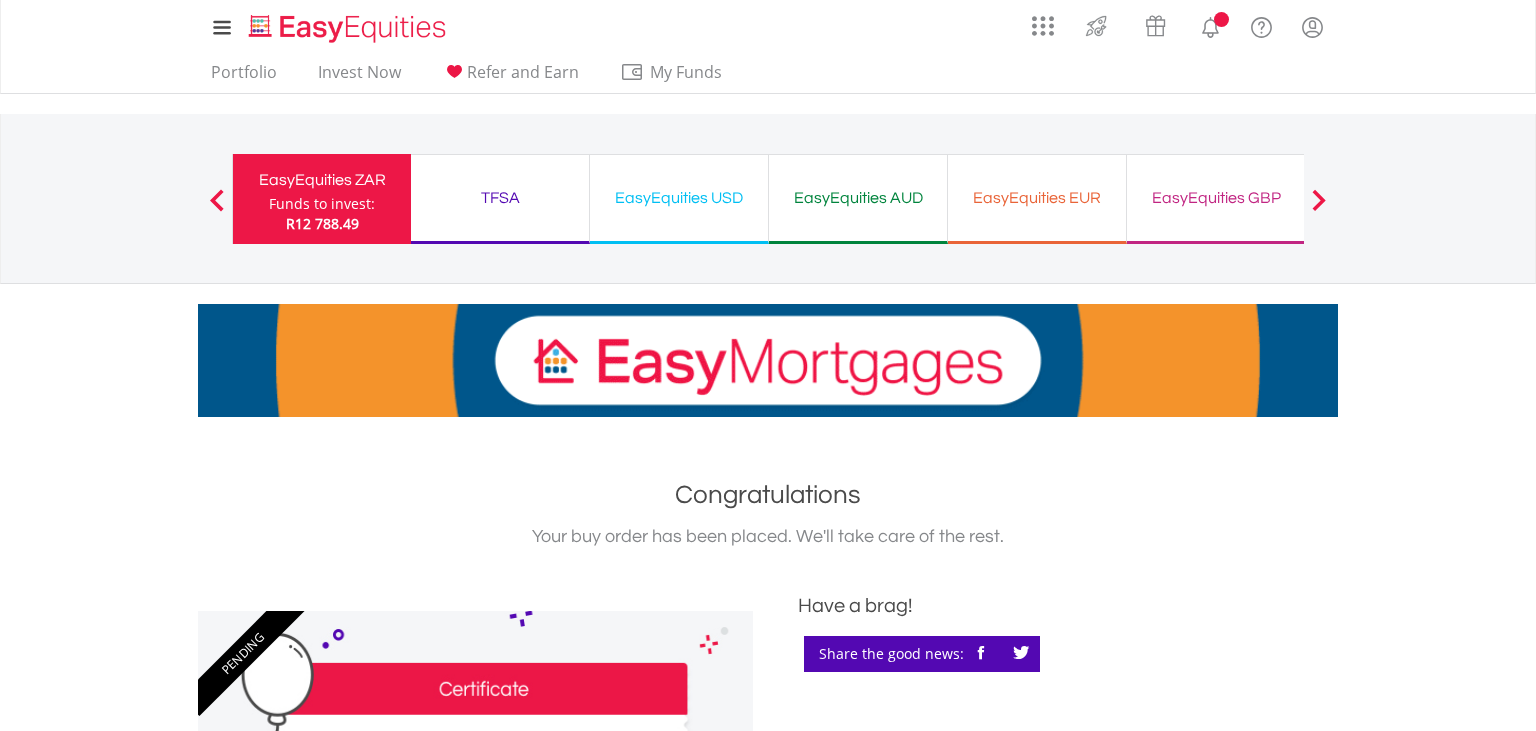 scroll, scrollTop: 0, scrollLeft: 0, axis: both 